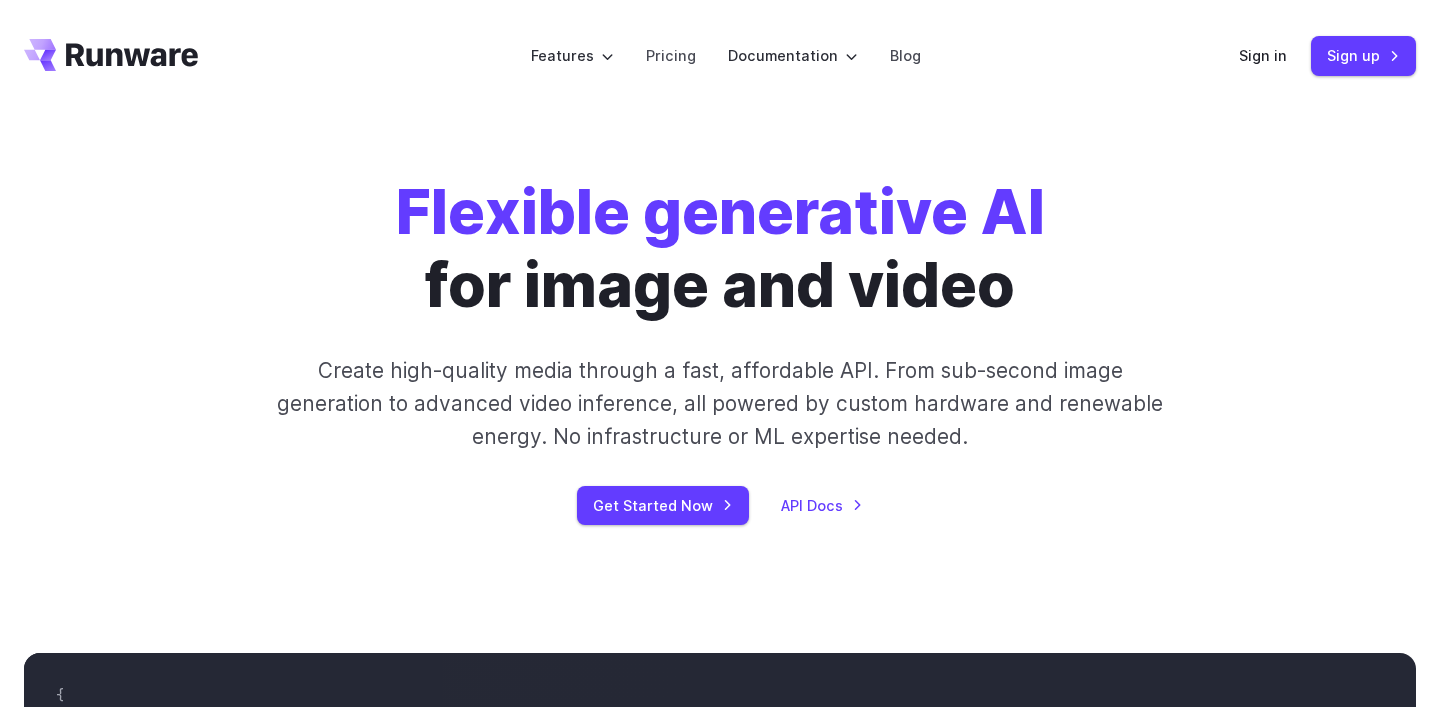 scroll, scrollTop: 0, scrollLeft: 0, axis: both 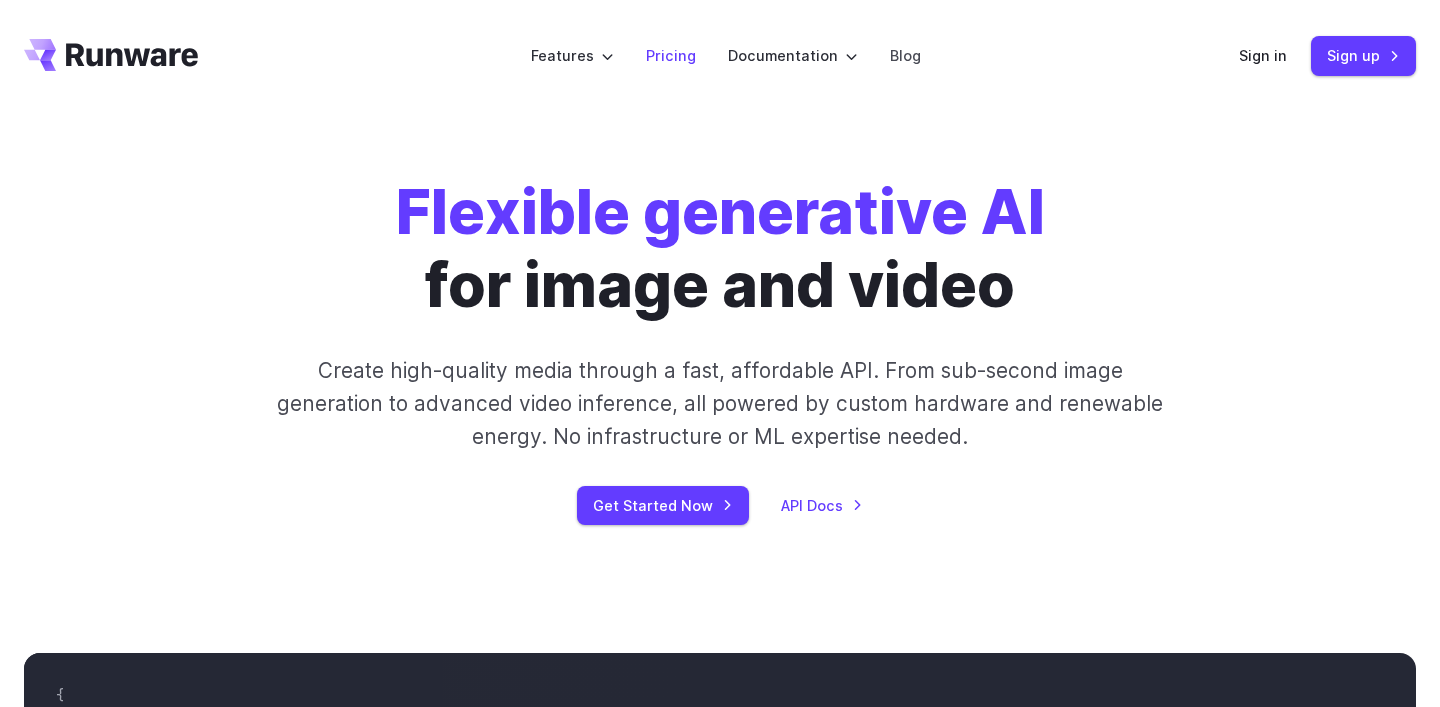 click on "Pricing" at bounding box center (671, 55) 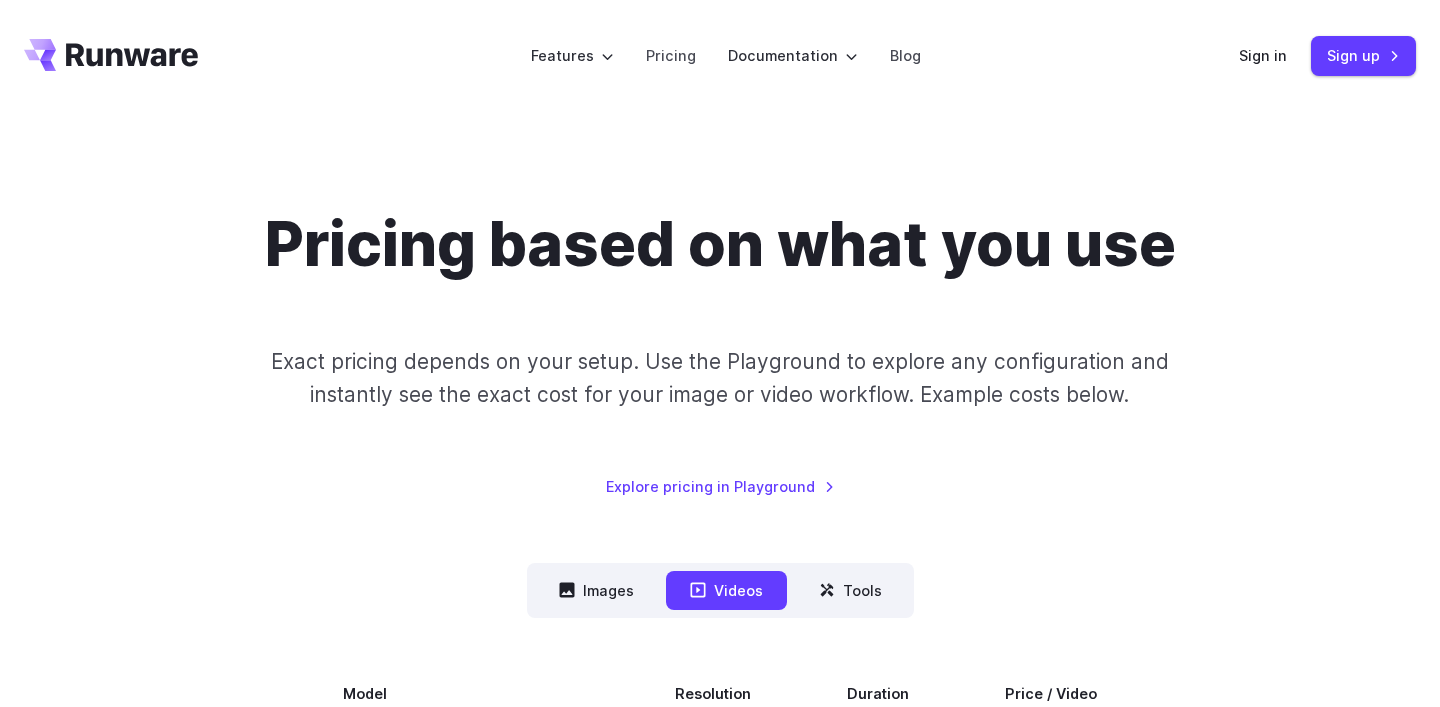 scroll, scrollTop: 0, scrollLeft: 0, axis: both 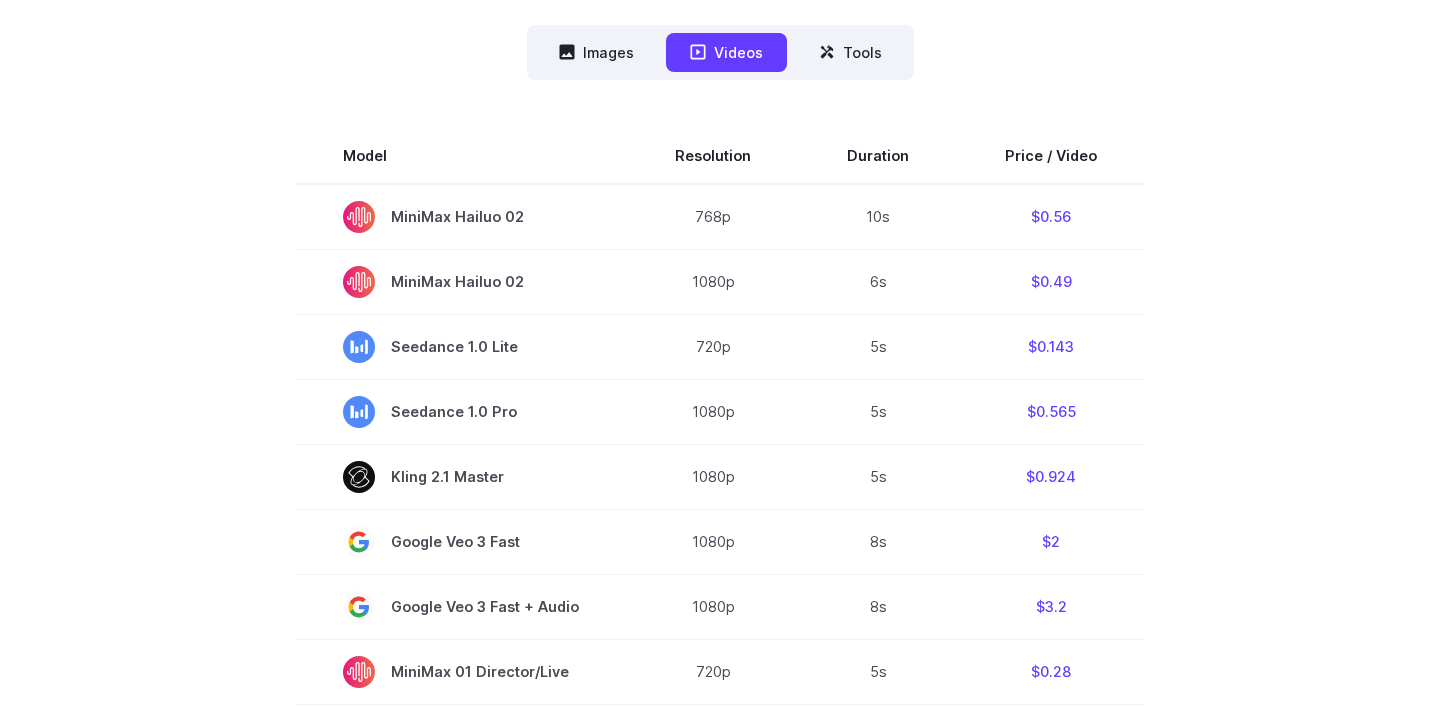 click on "Images
Videos
Tools
******
******
*****" at bounding box center (720, 52) 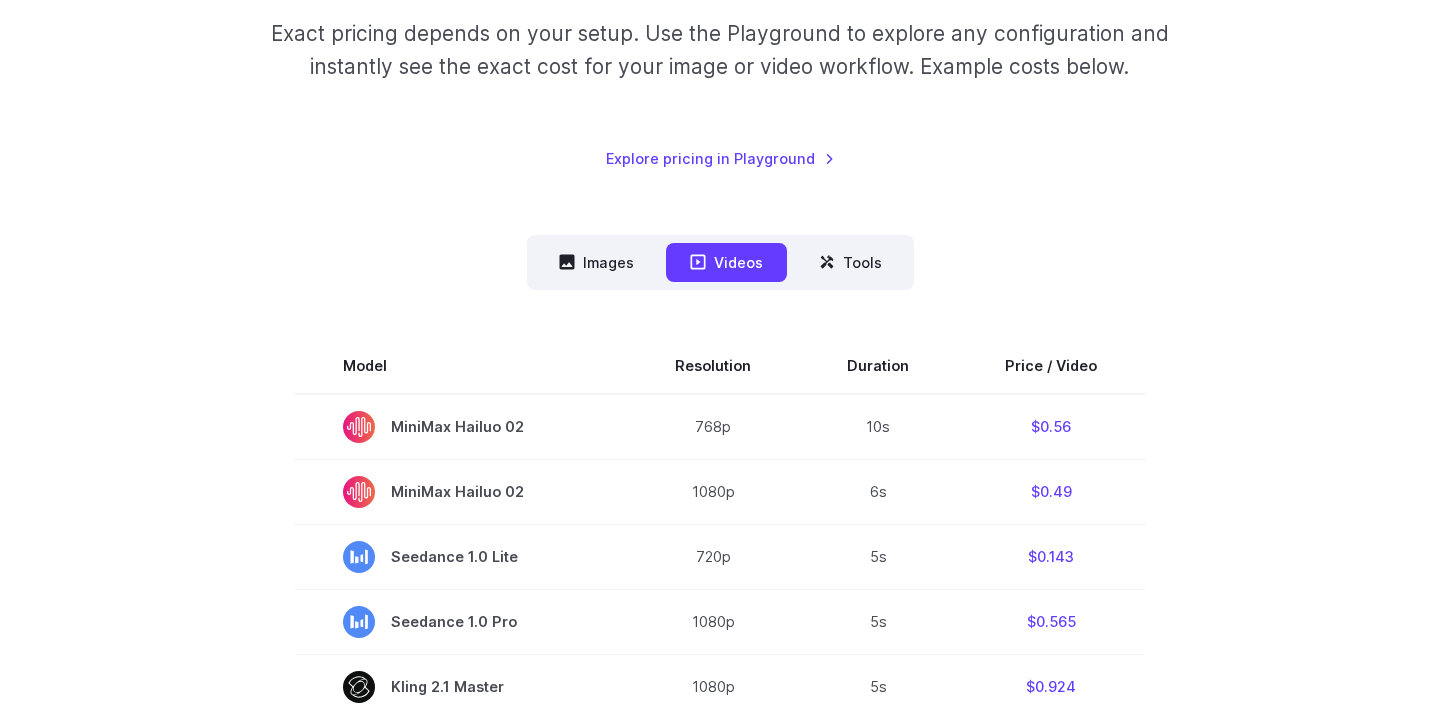 scroll, scrollTop: 0, scrollLeft: 0, axis: both 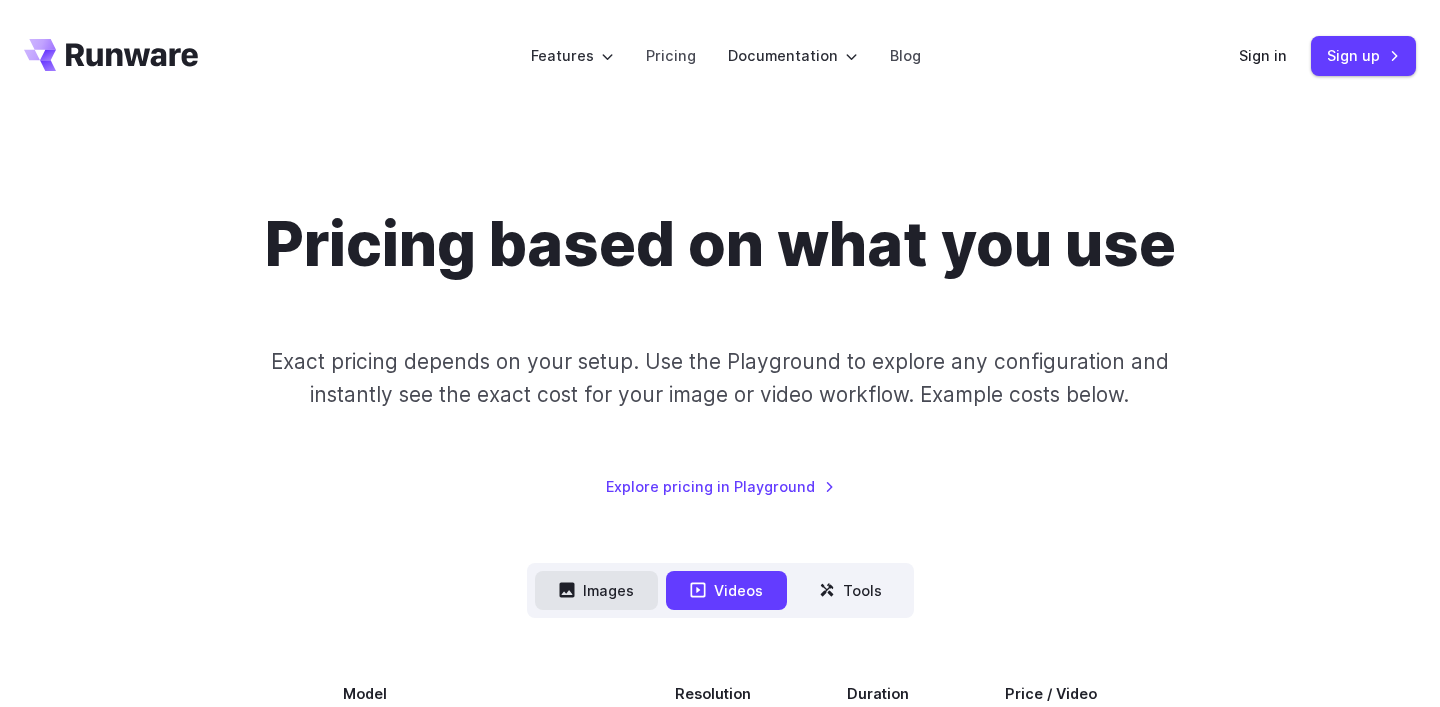 click on "Images" at bounding box center (596, 590) 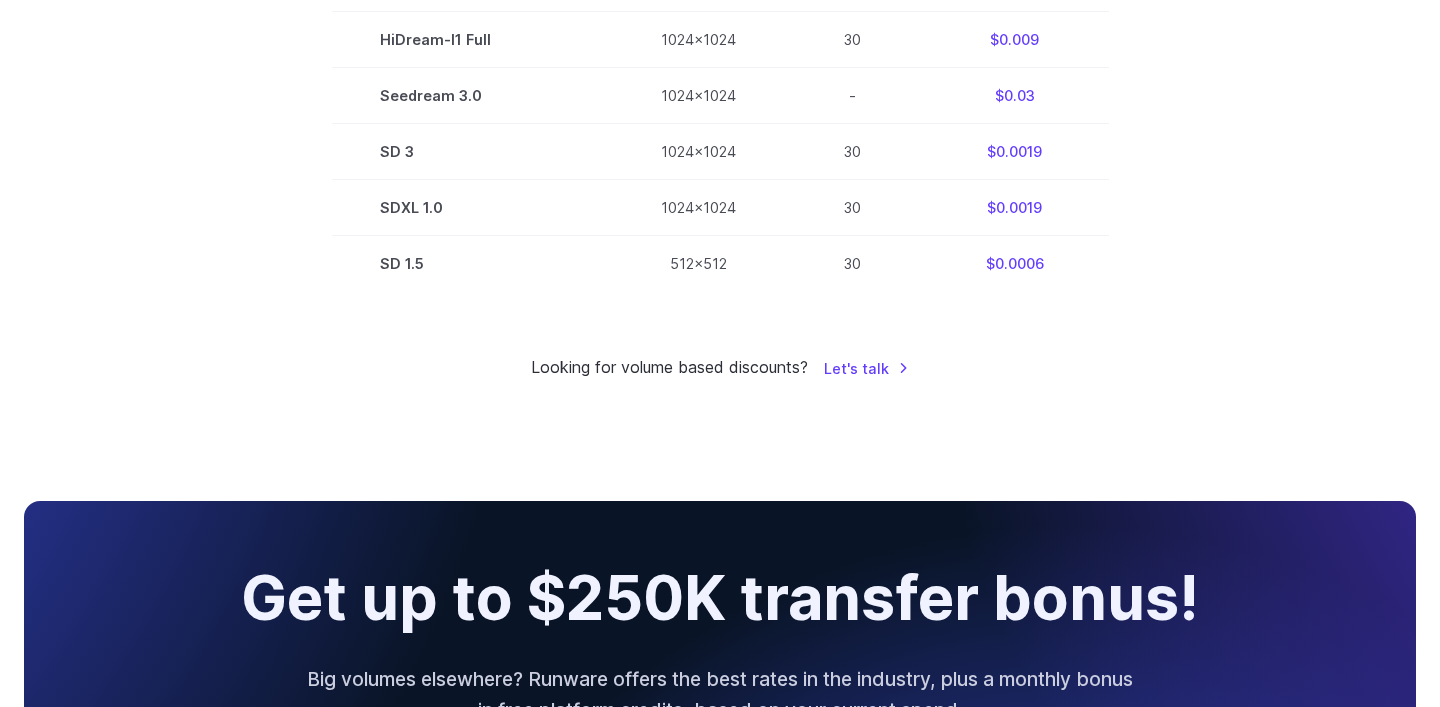scroll, scrollTop: 1340, scrollLeft: 0, axis: vertical 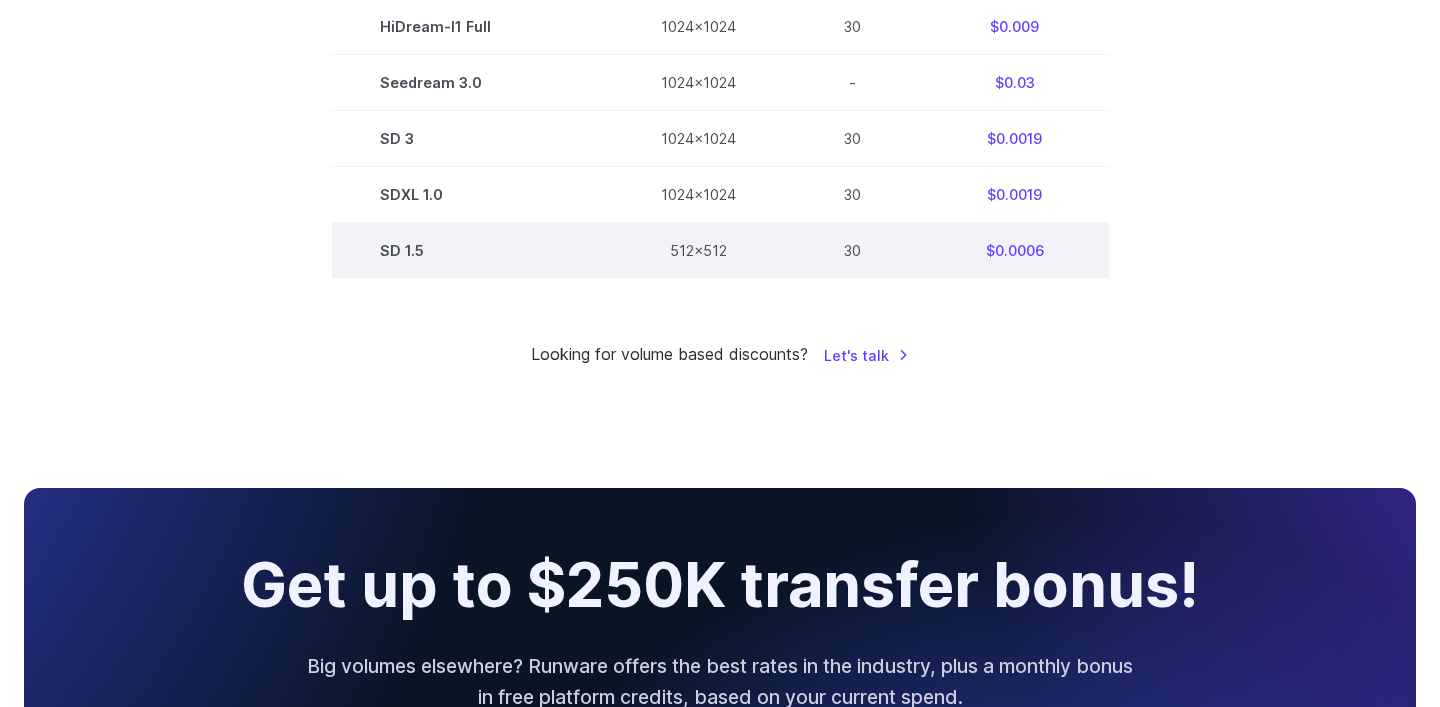 click on "SD 1.5" at bounding box center (472, 251) 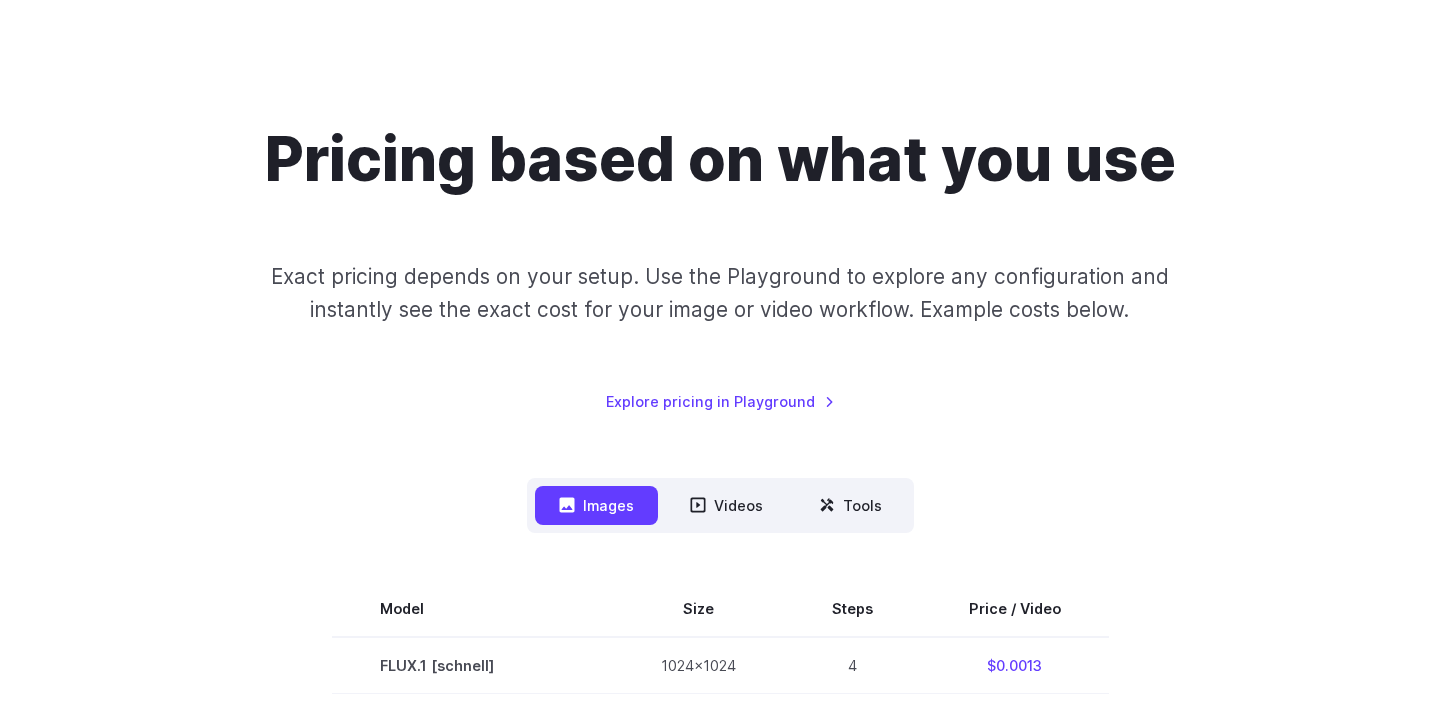 scroll, scrollTop: 56, scrollLeft: 0, axis: vertical 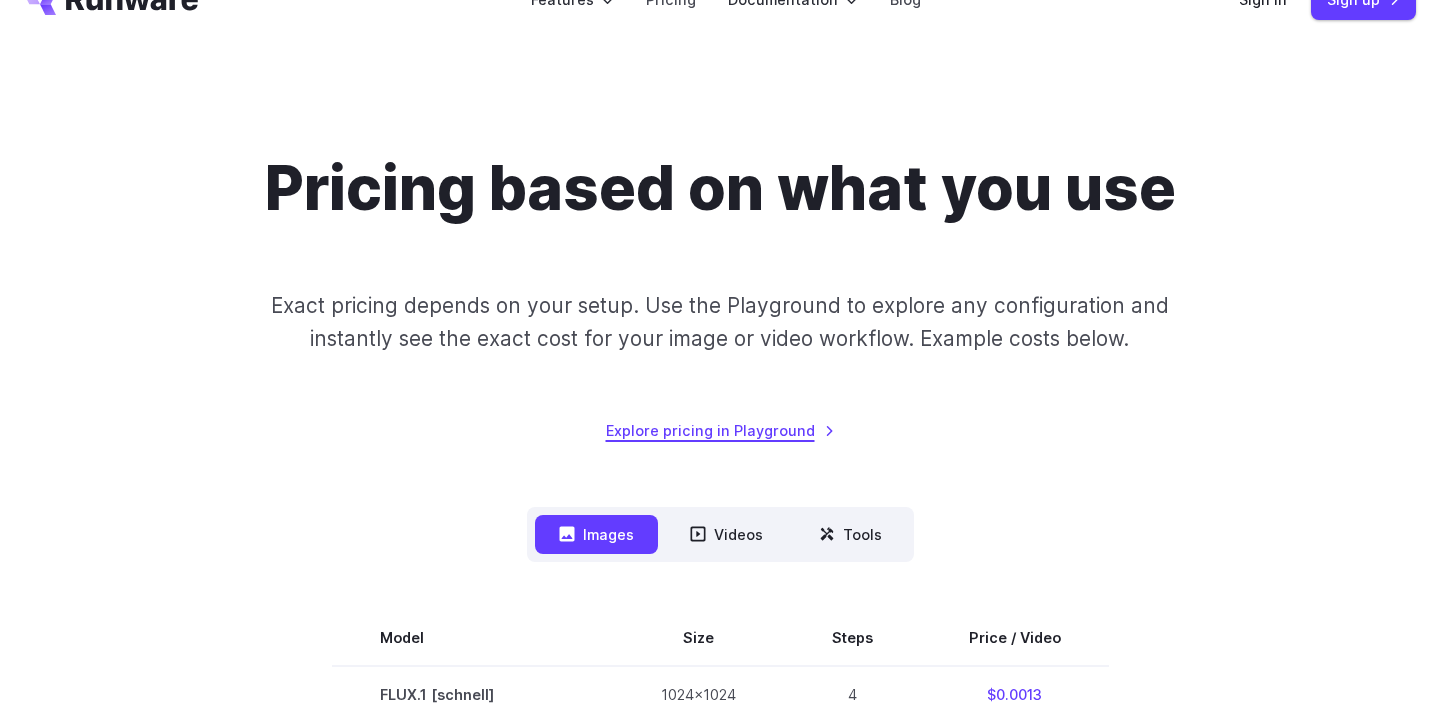 click on "Explore pricing in Playground" at bounding box center [720, 430] 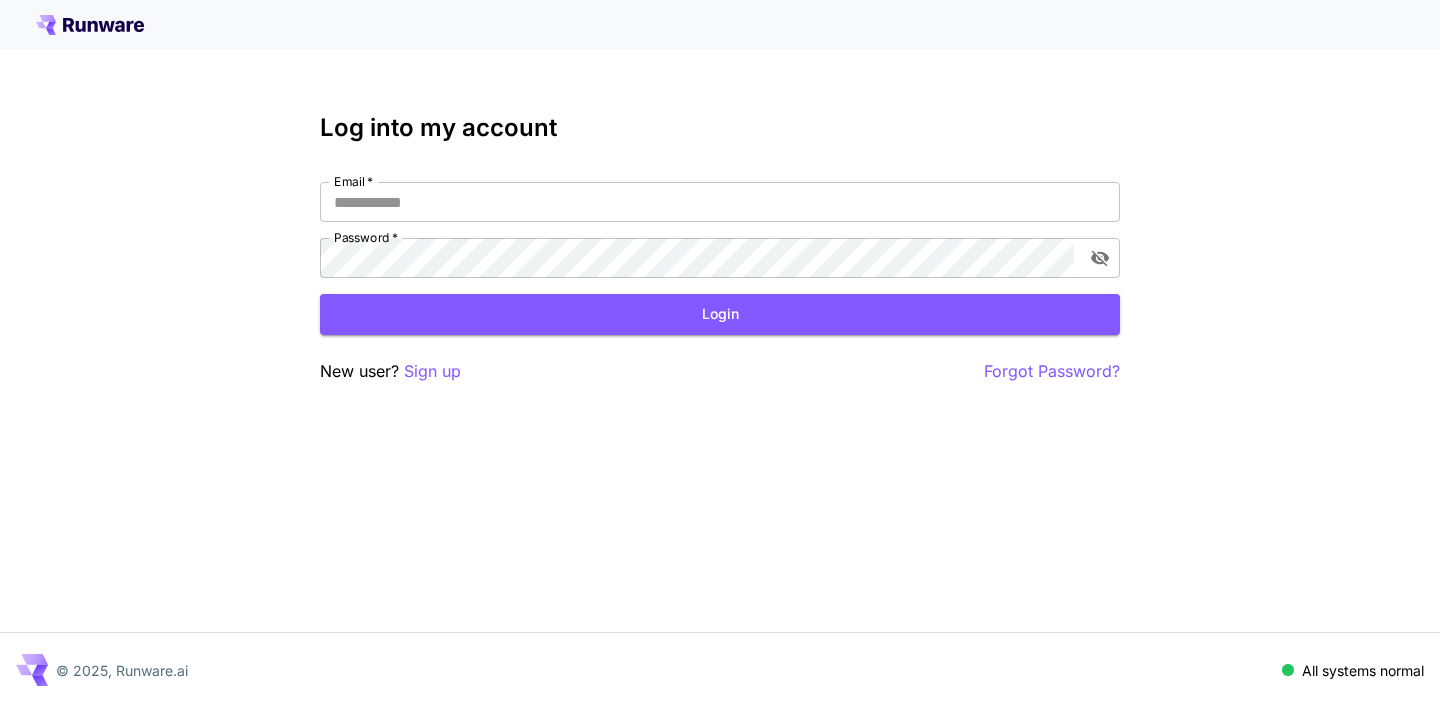 scroll, scrollTop: 0, scrollLeft: 0, axis: both 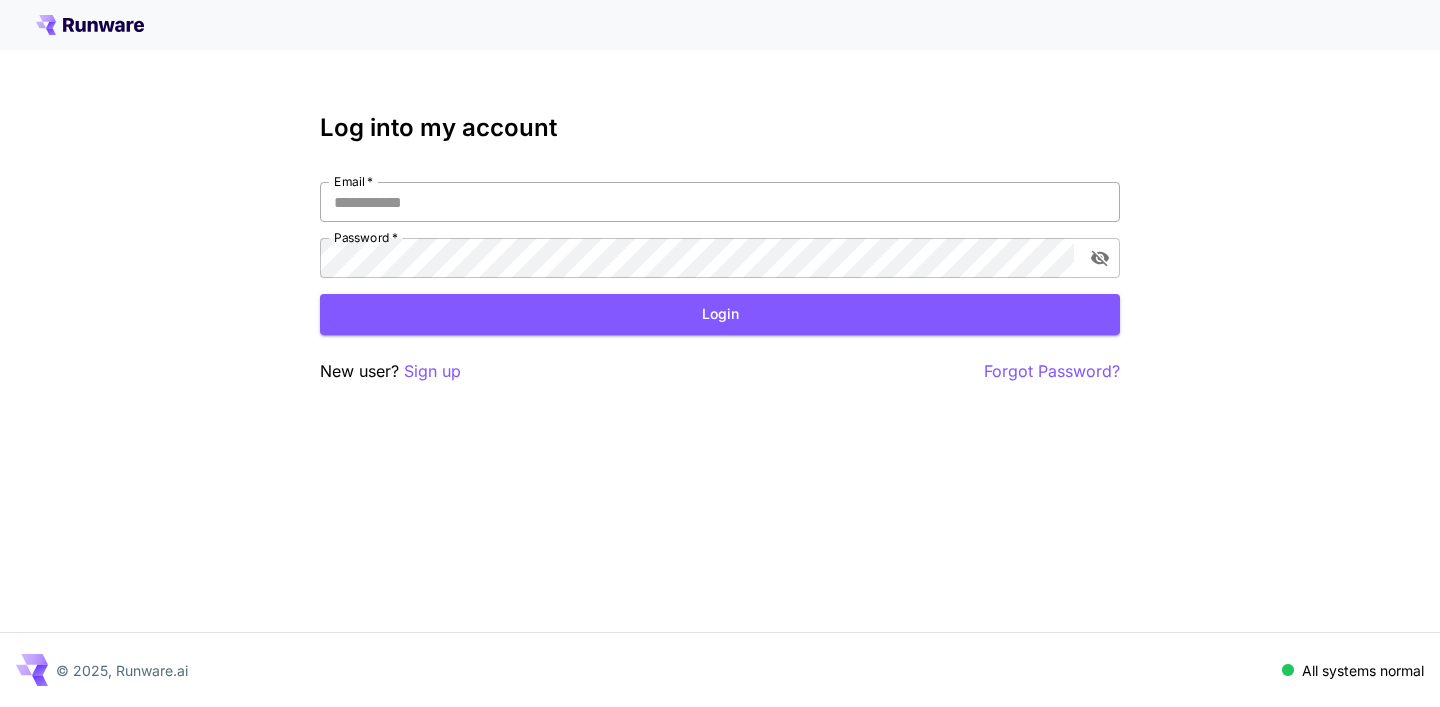 click on "Email   *" at bounding box center [720, 202] 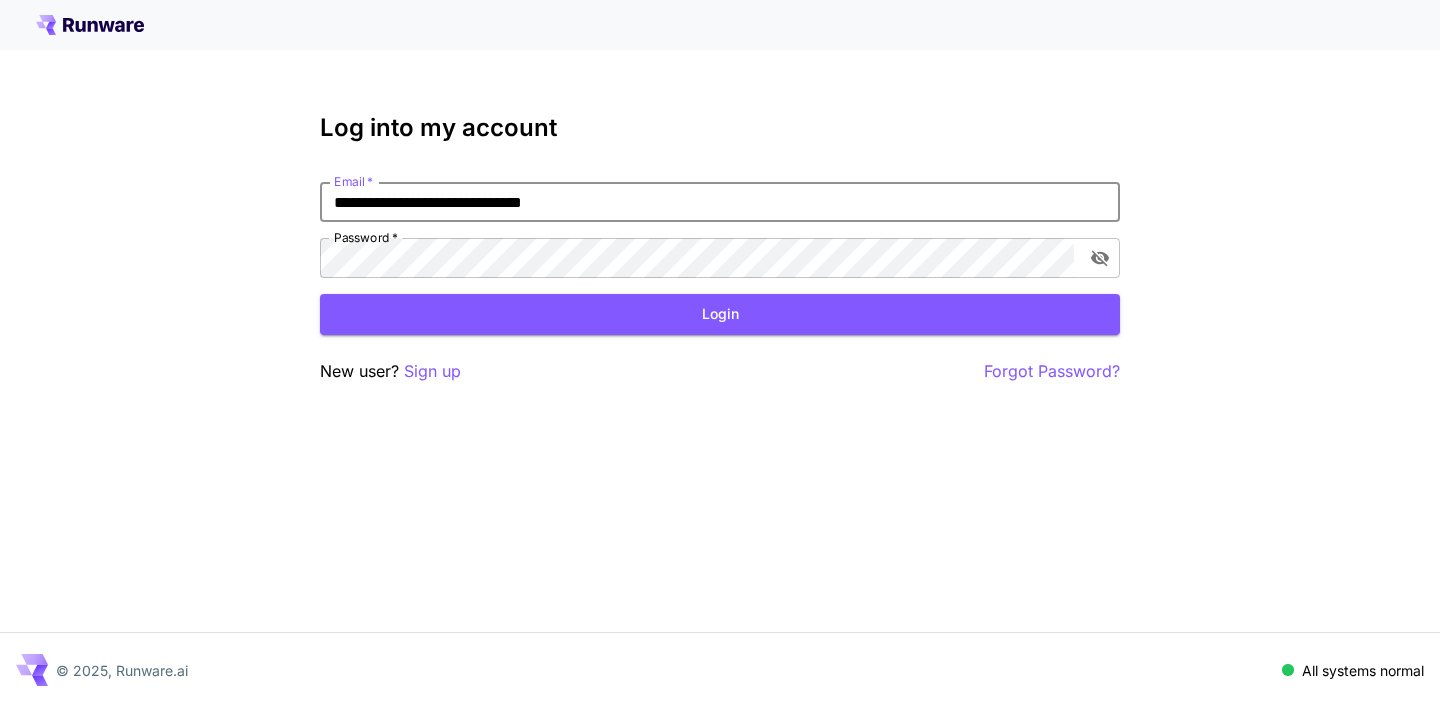 type on "**********" 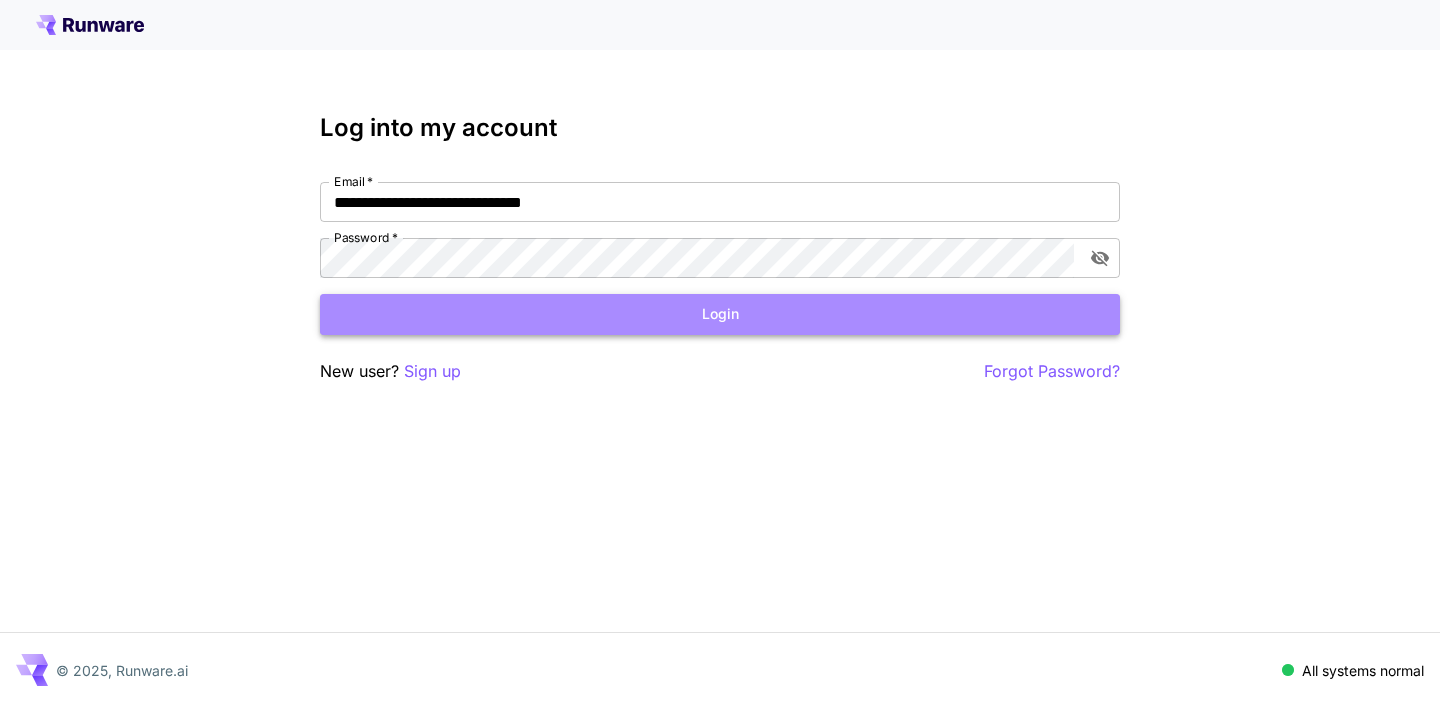 click on "Login" at bounding box center (720, 314) 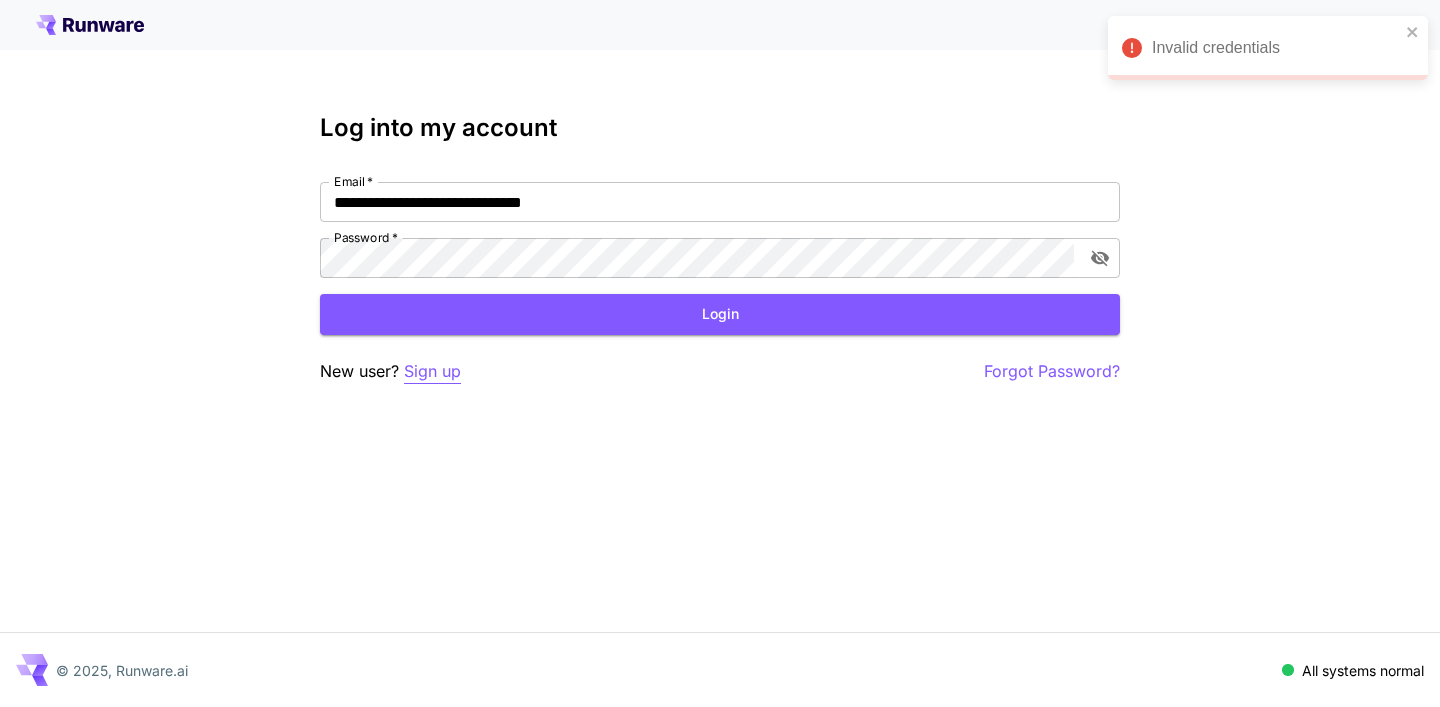 click on "Sign up" at bounding box center (432, 371) 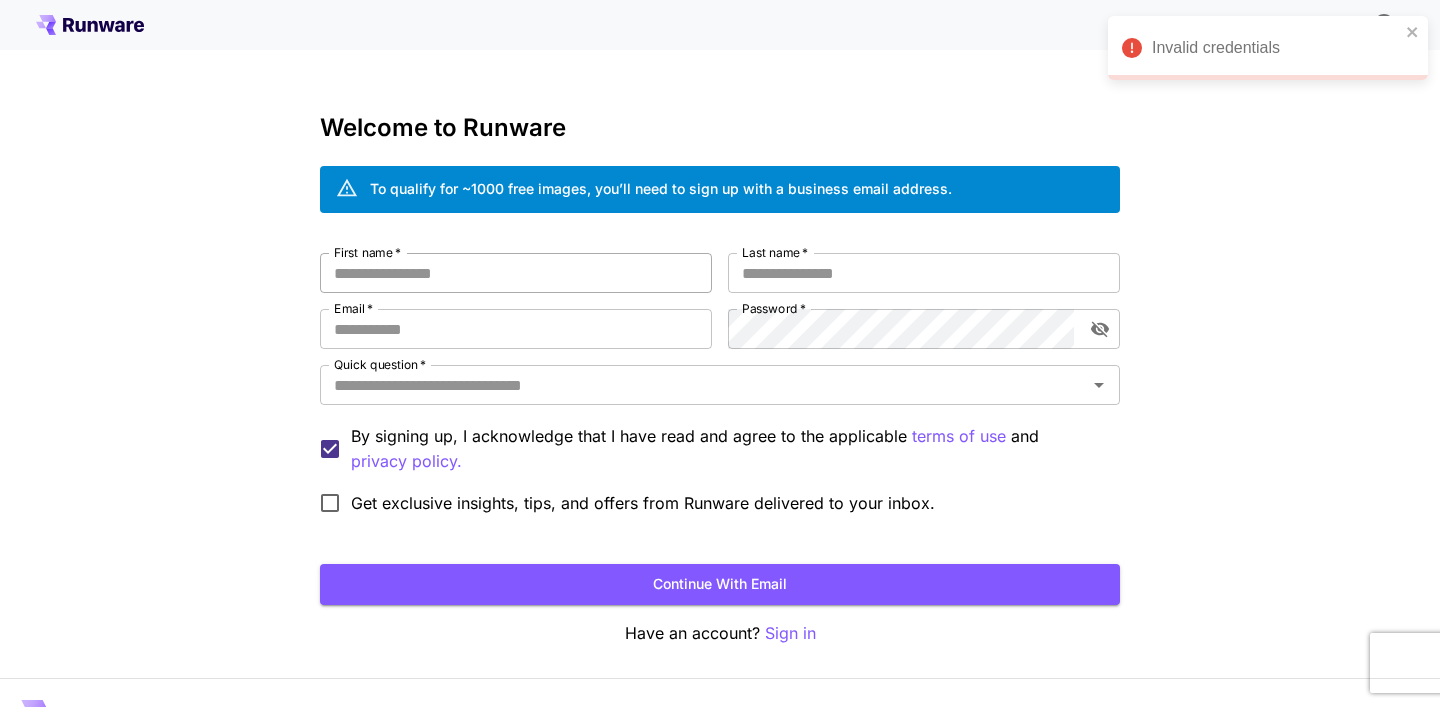 click on "First name   *" at bounding box center [516, 273] 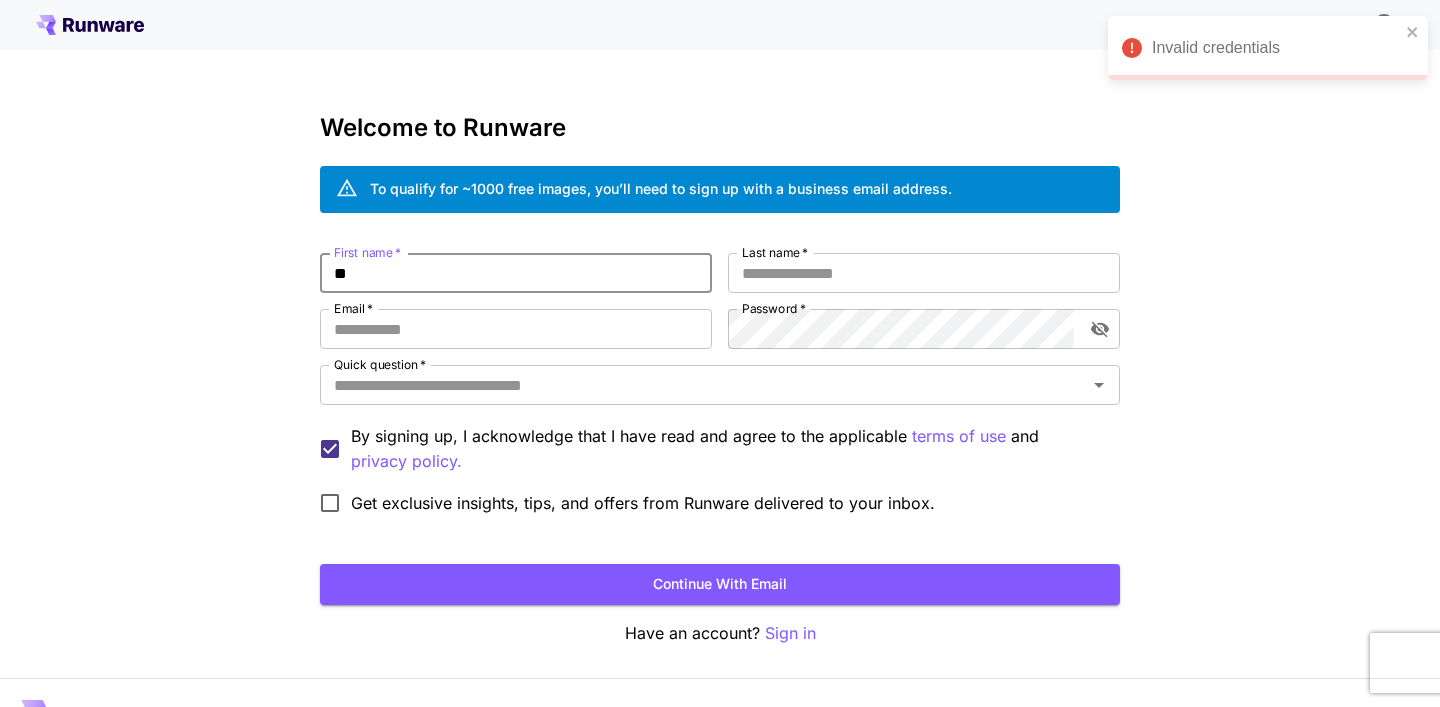 type on "**" 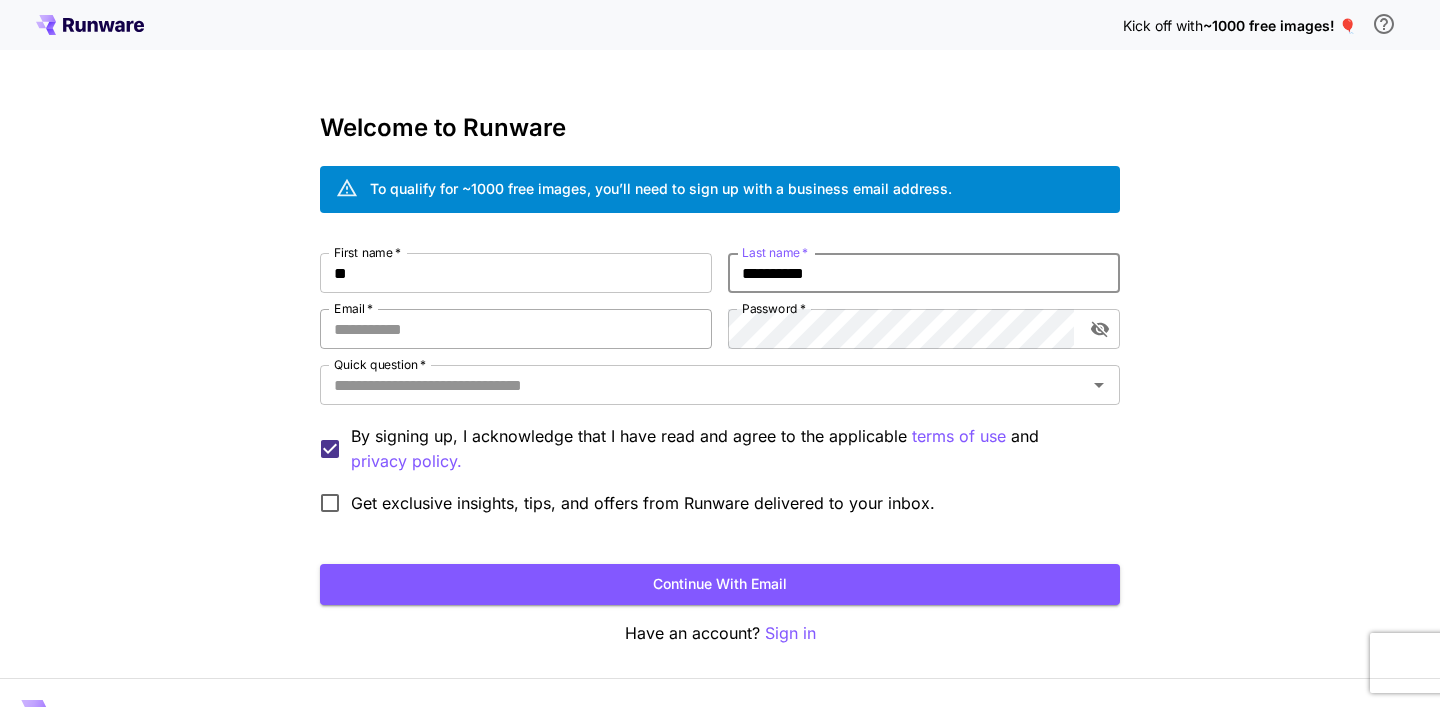 type on "**********" 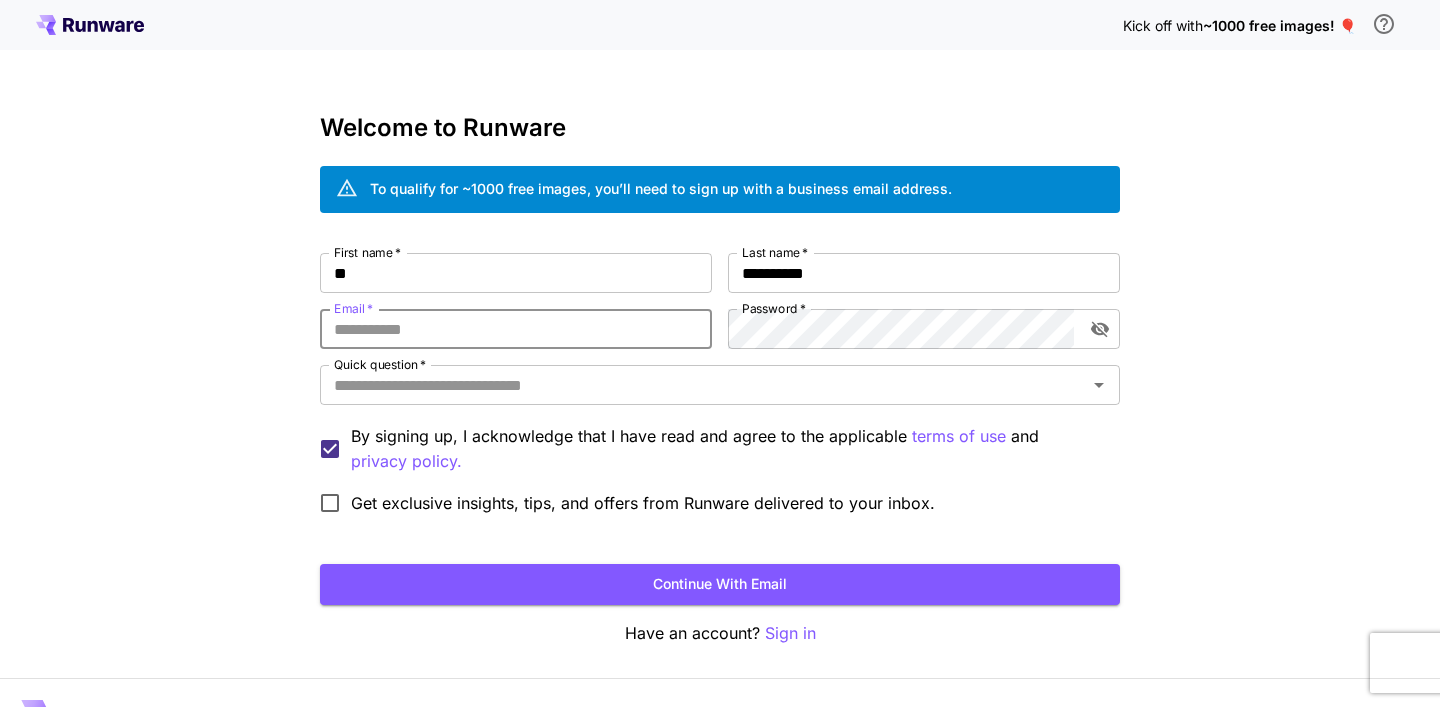 click on "Email   *" at bounding box center (516, 329) 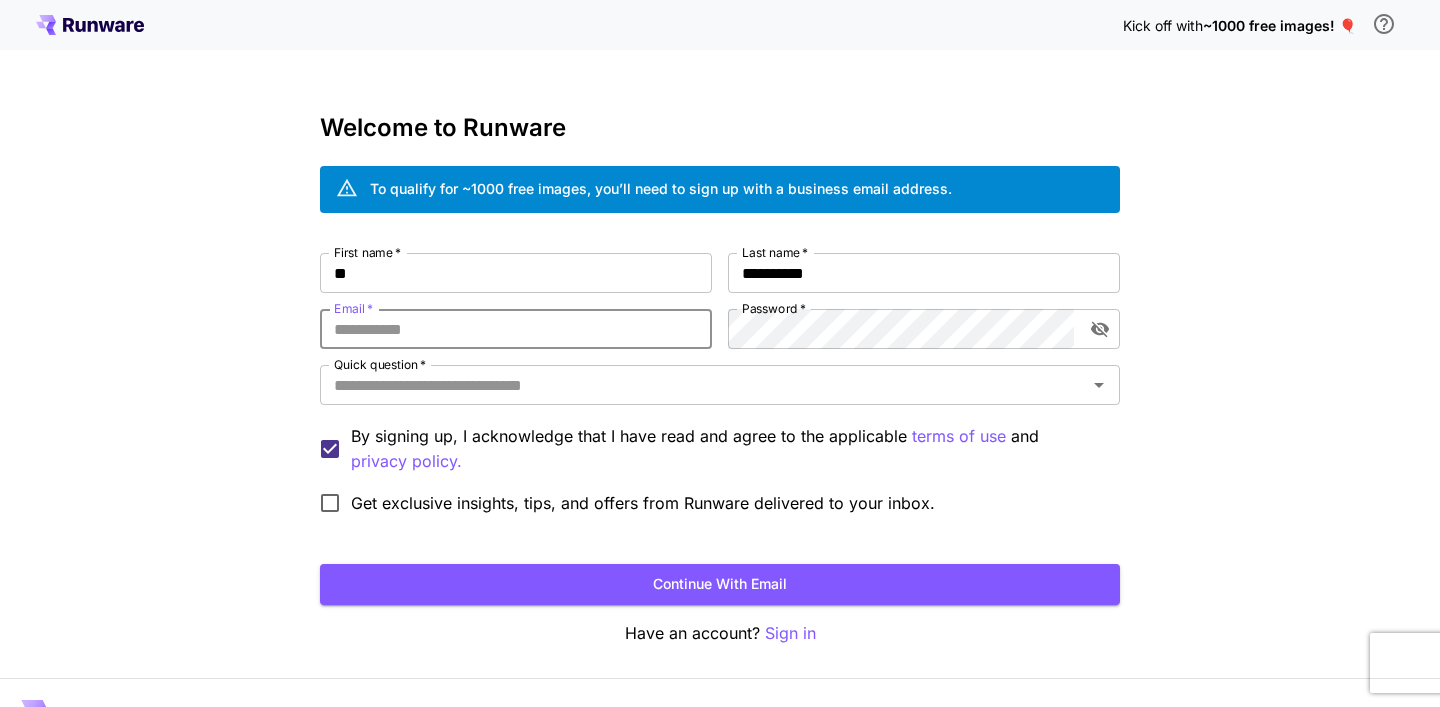 type on "**********" 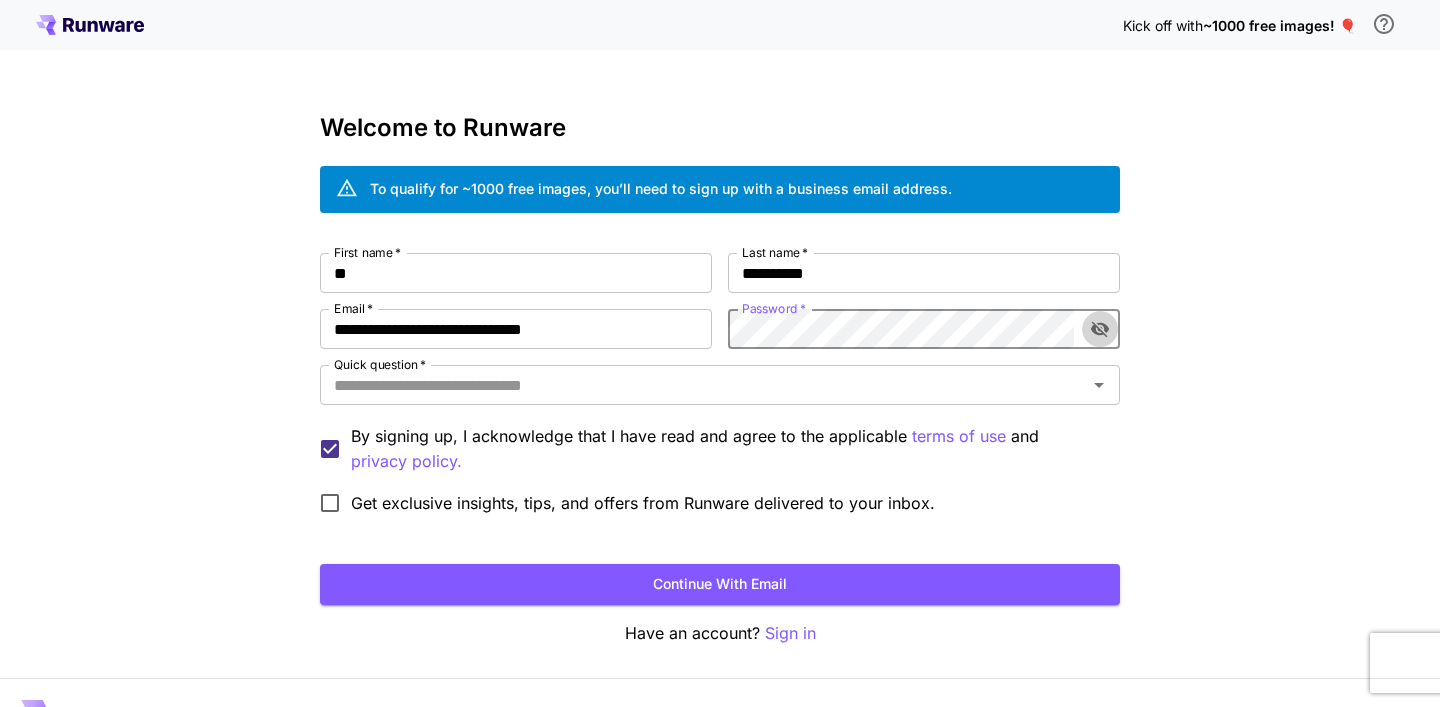 click 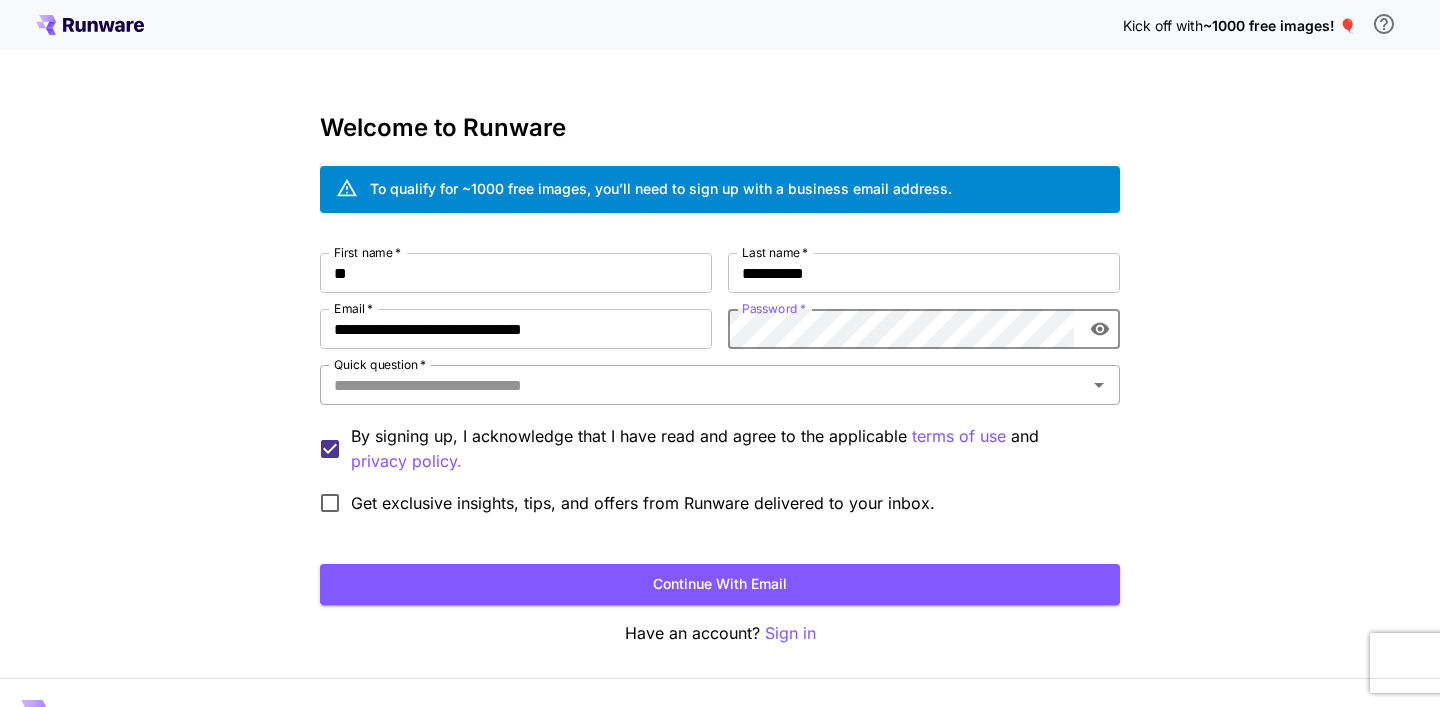 click on "Quick question   *" at bounding box center (703, 385) 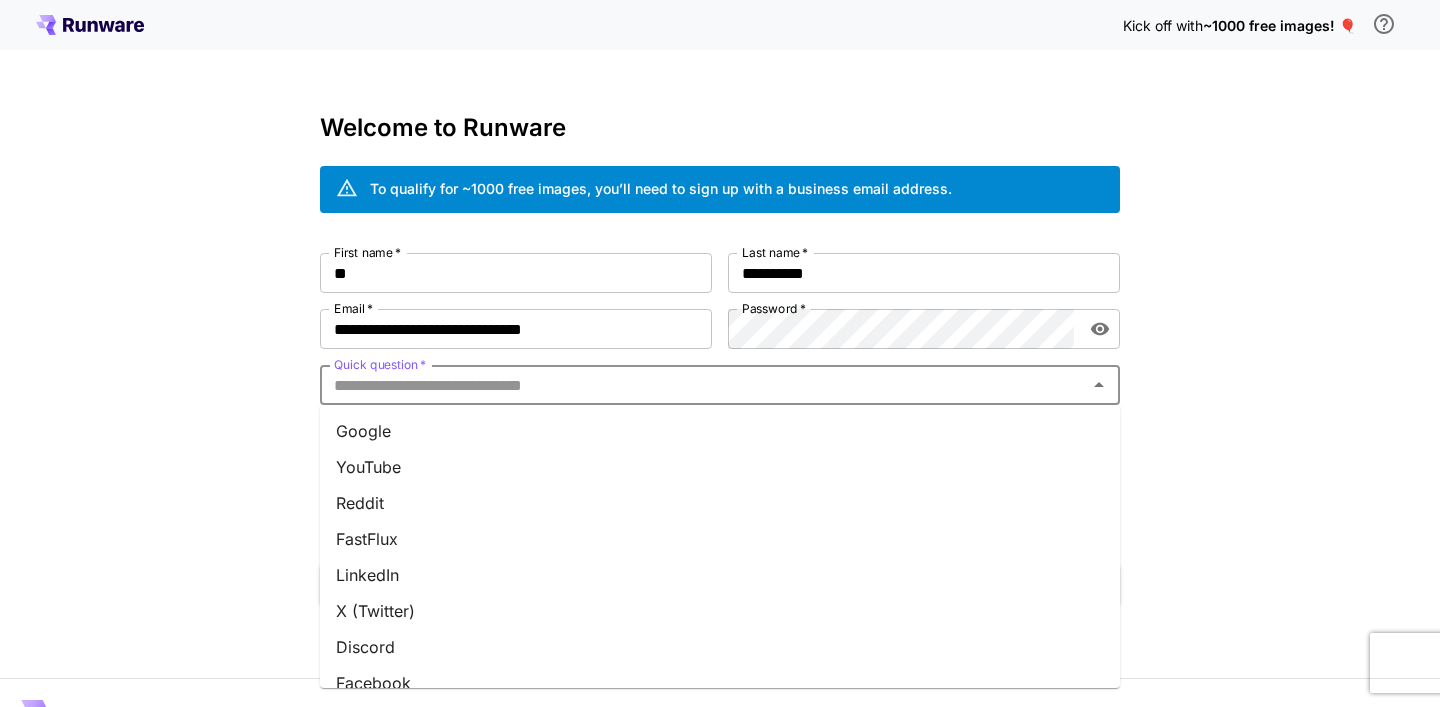 click on "Google" at bounding box center (720, 431) 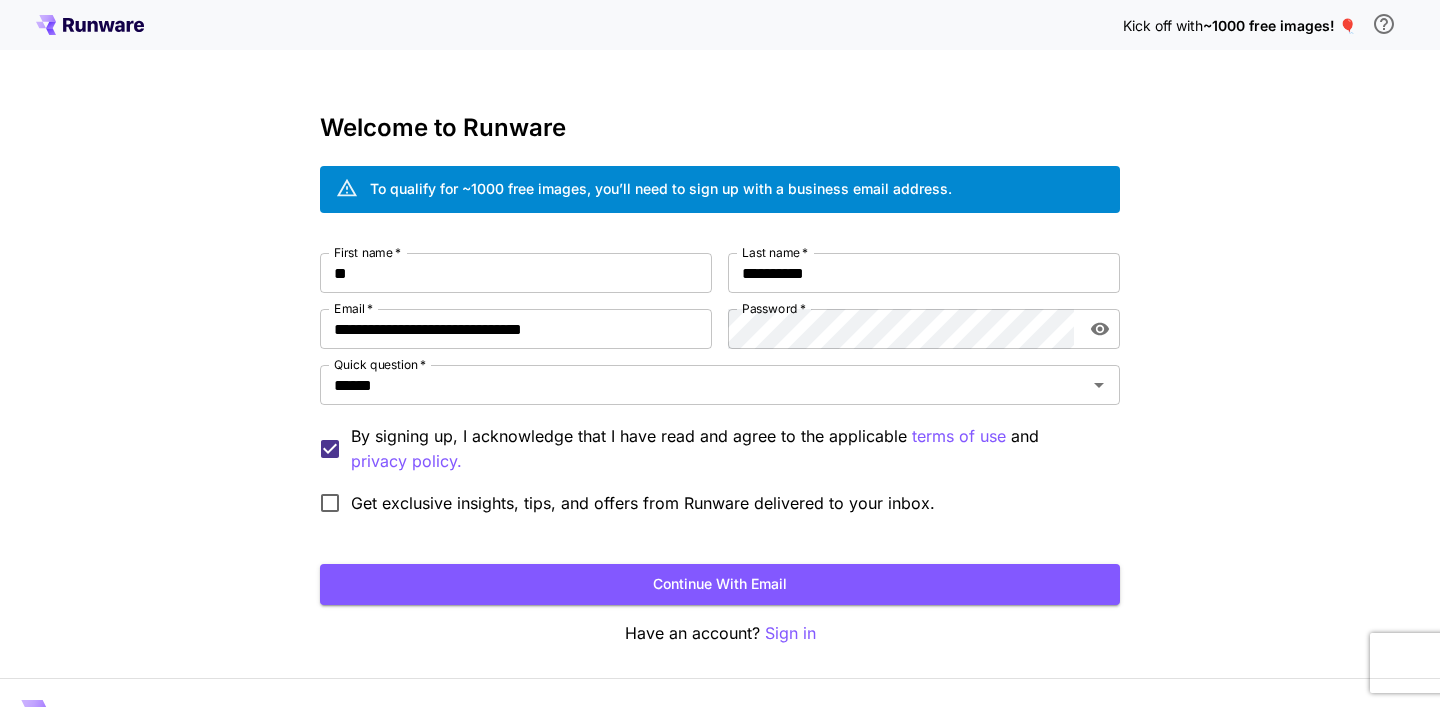 scroll, scrollTop: 45, scrollLeft: 0, axis: vertical 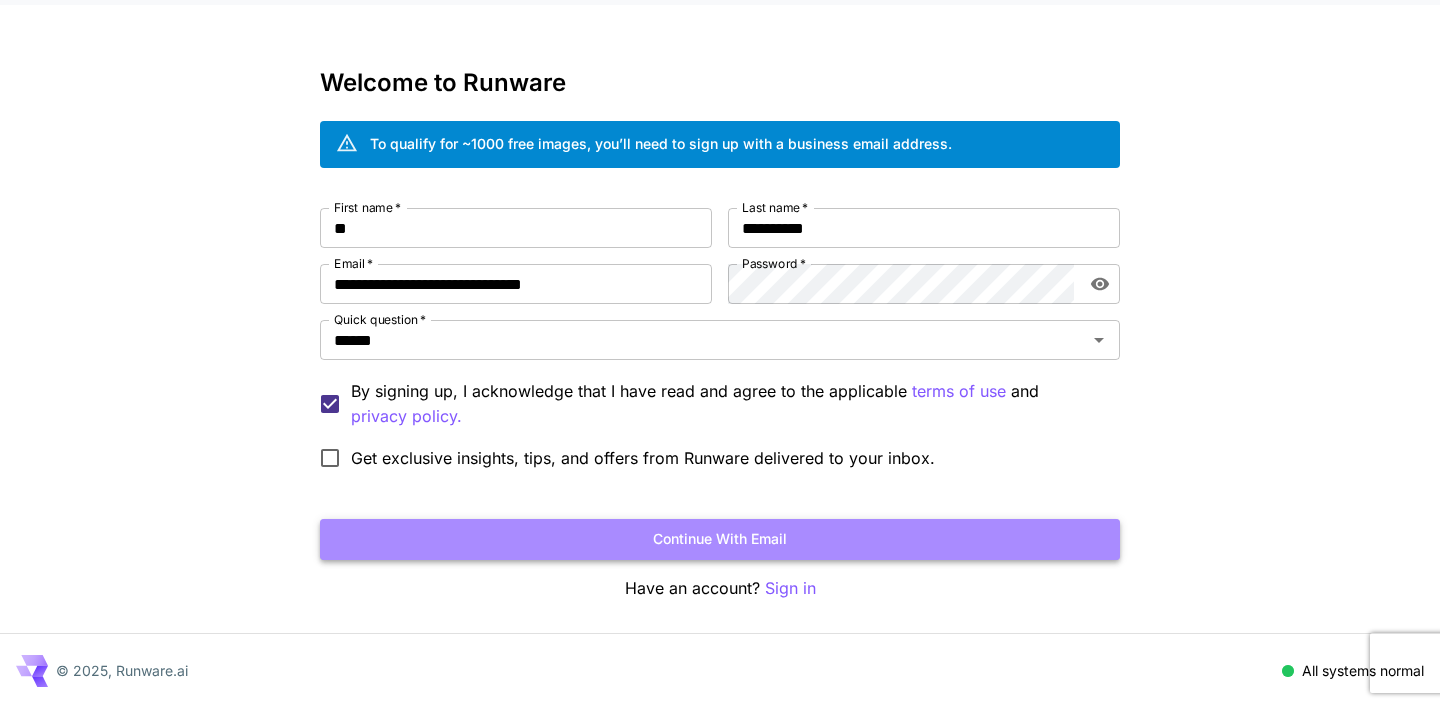 click on "Continue with email" at bounding box center (720, 539) 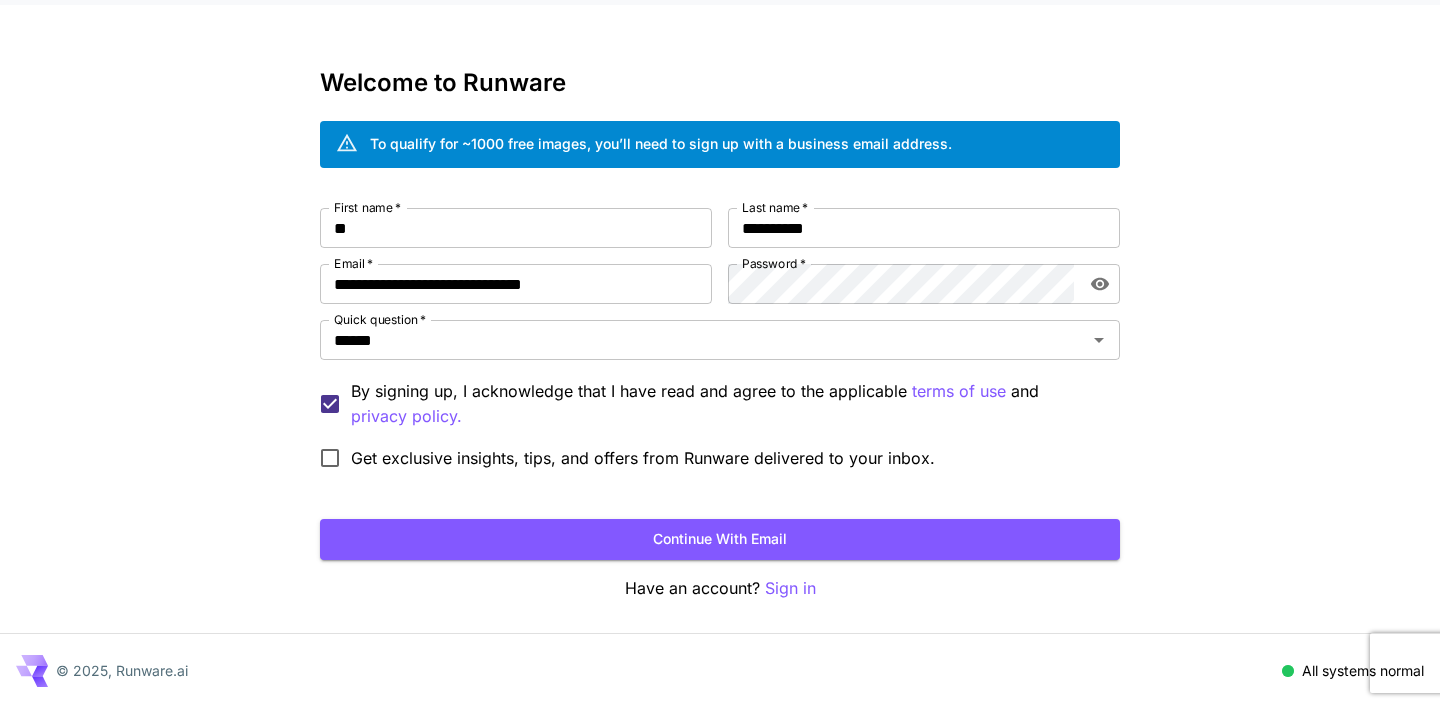 scroll, scrollTop: 0, scrollLeft: 0, axis: both 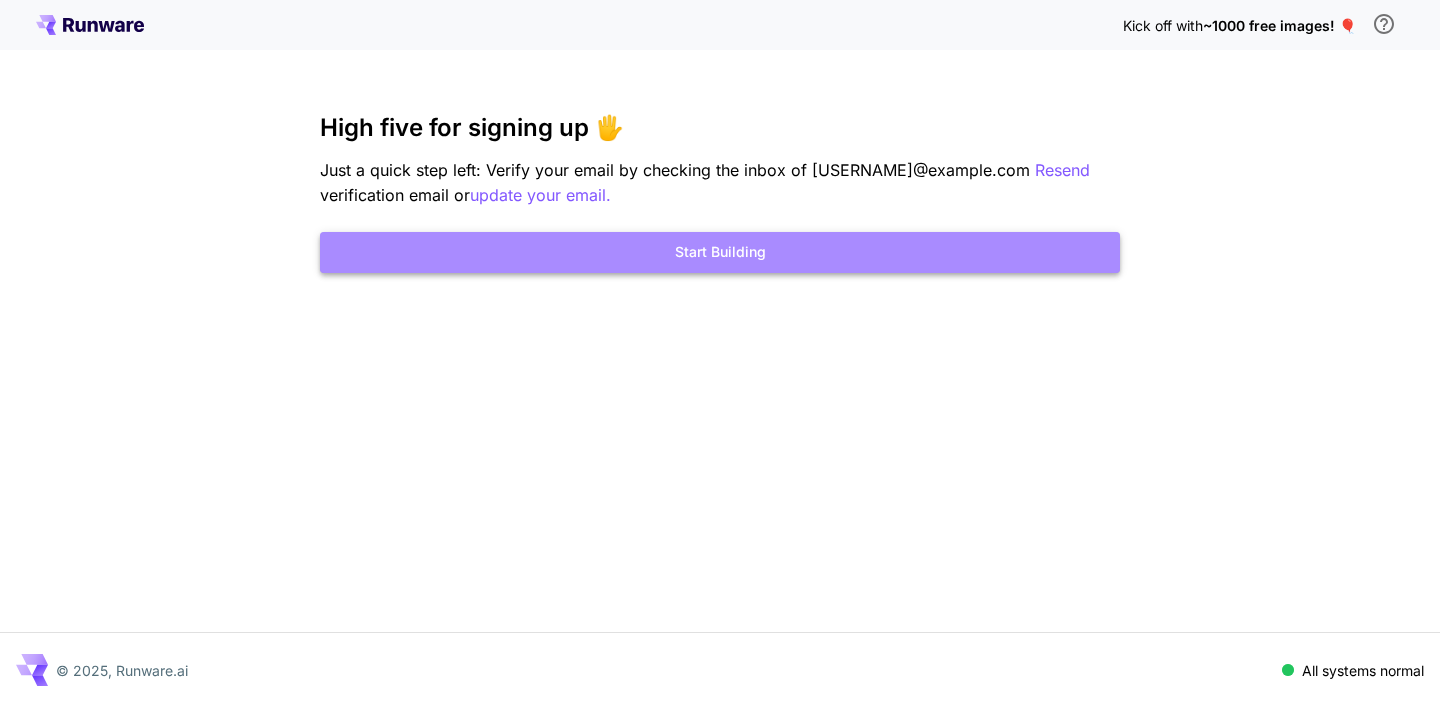 click on "Start Building" at bounding box center [720, 252] 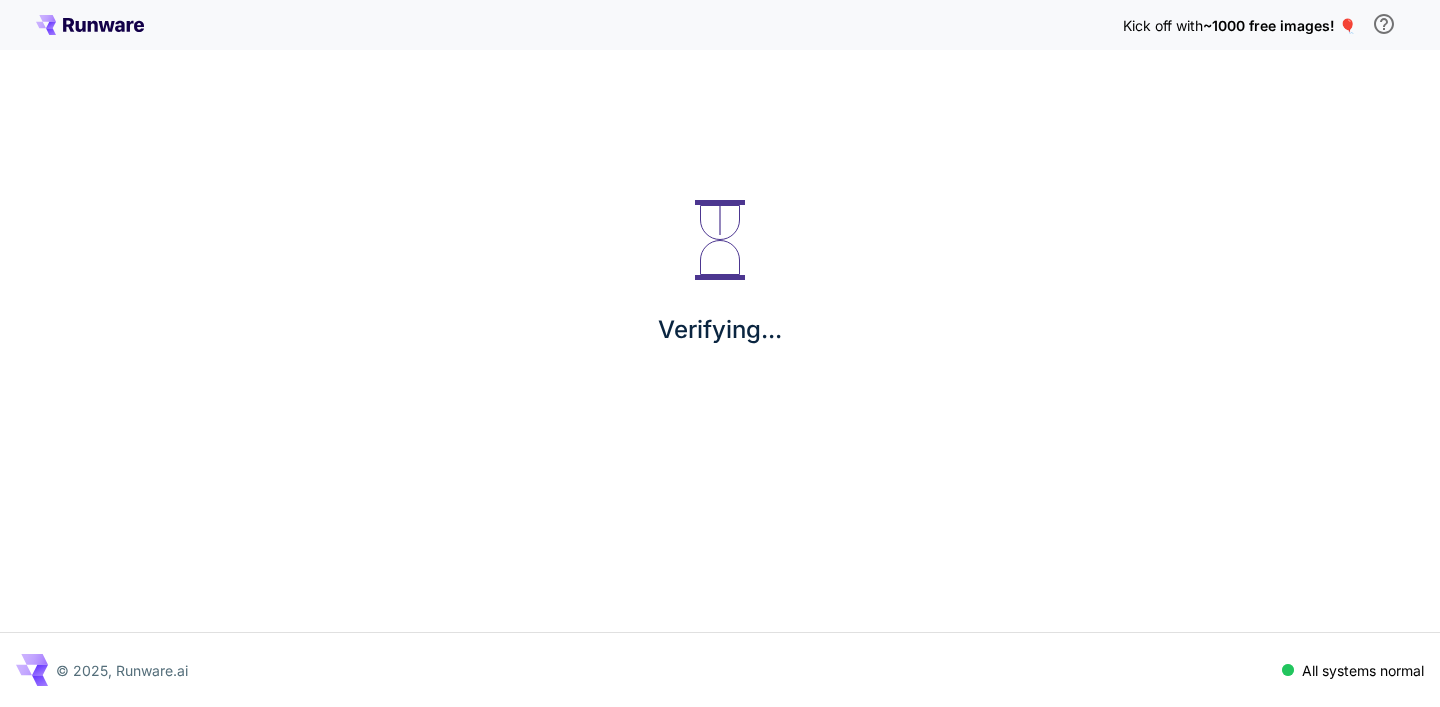 scroll, scrollTop: 0, scrollLeft: 0, axis: both 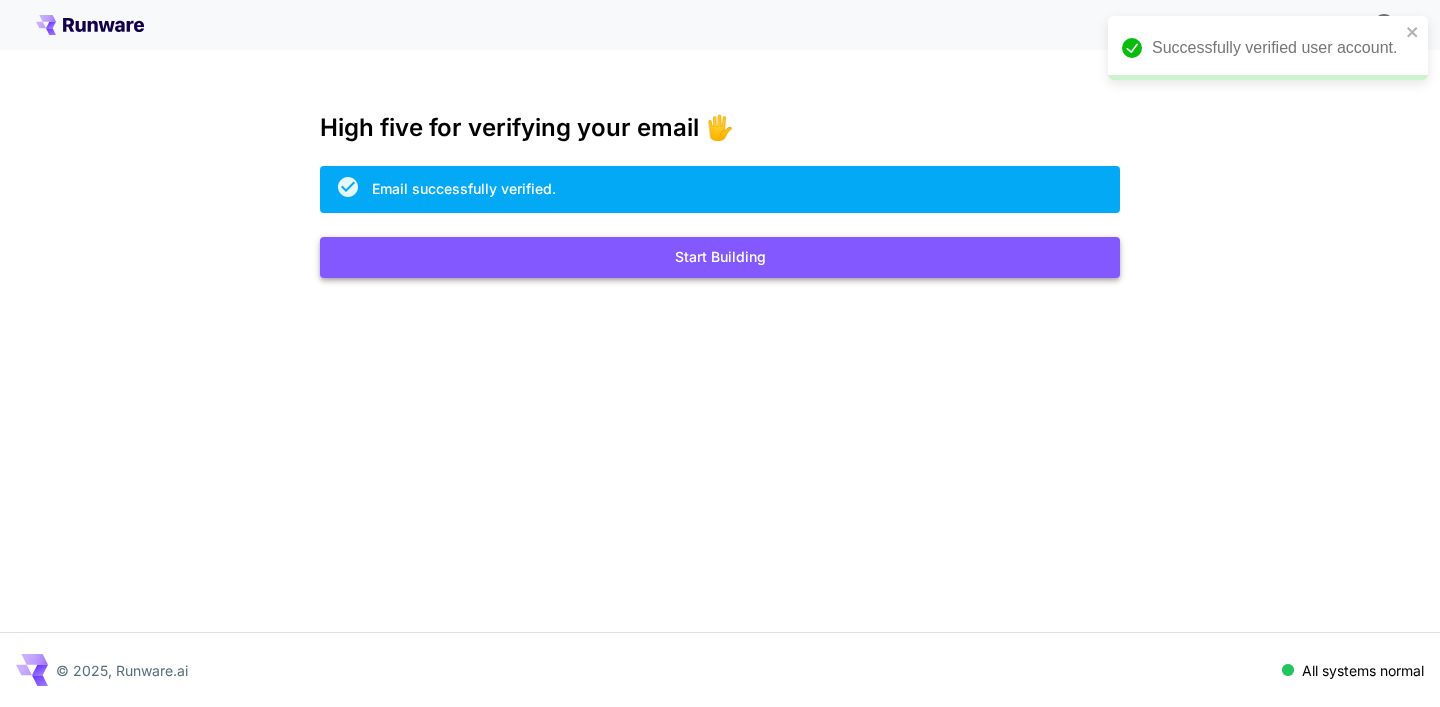 click on "Start Building" at bounding box center (720, 257) 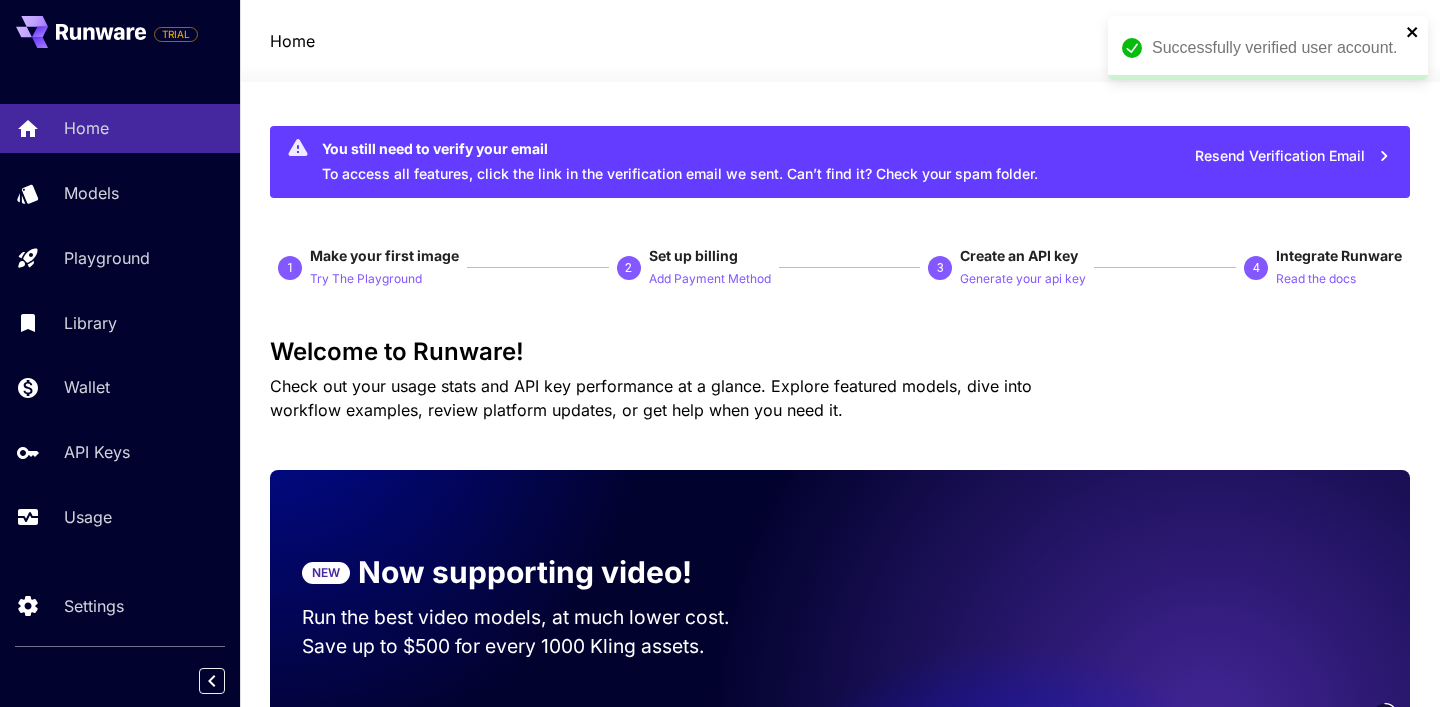 click 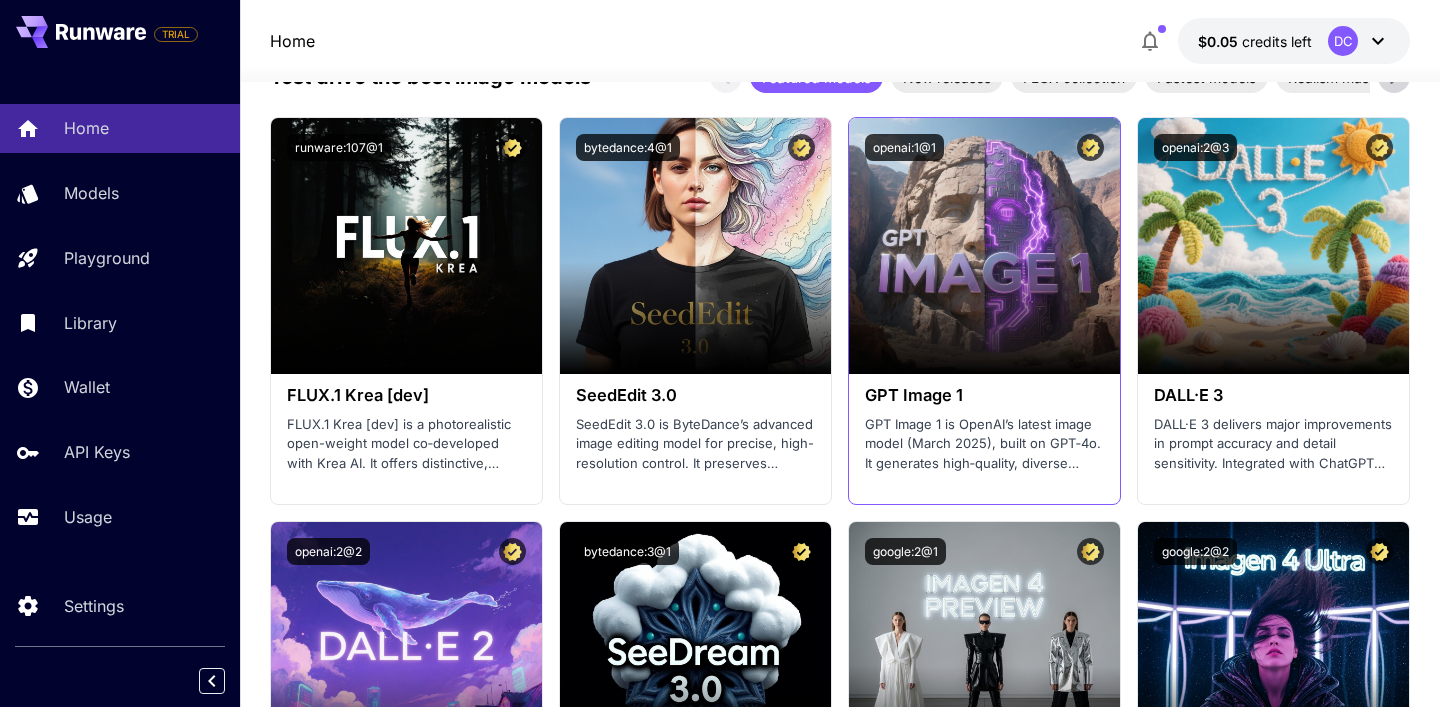 scroll, scrollTop: 2710, scrollLeft: 0, axis: vertical 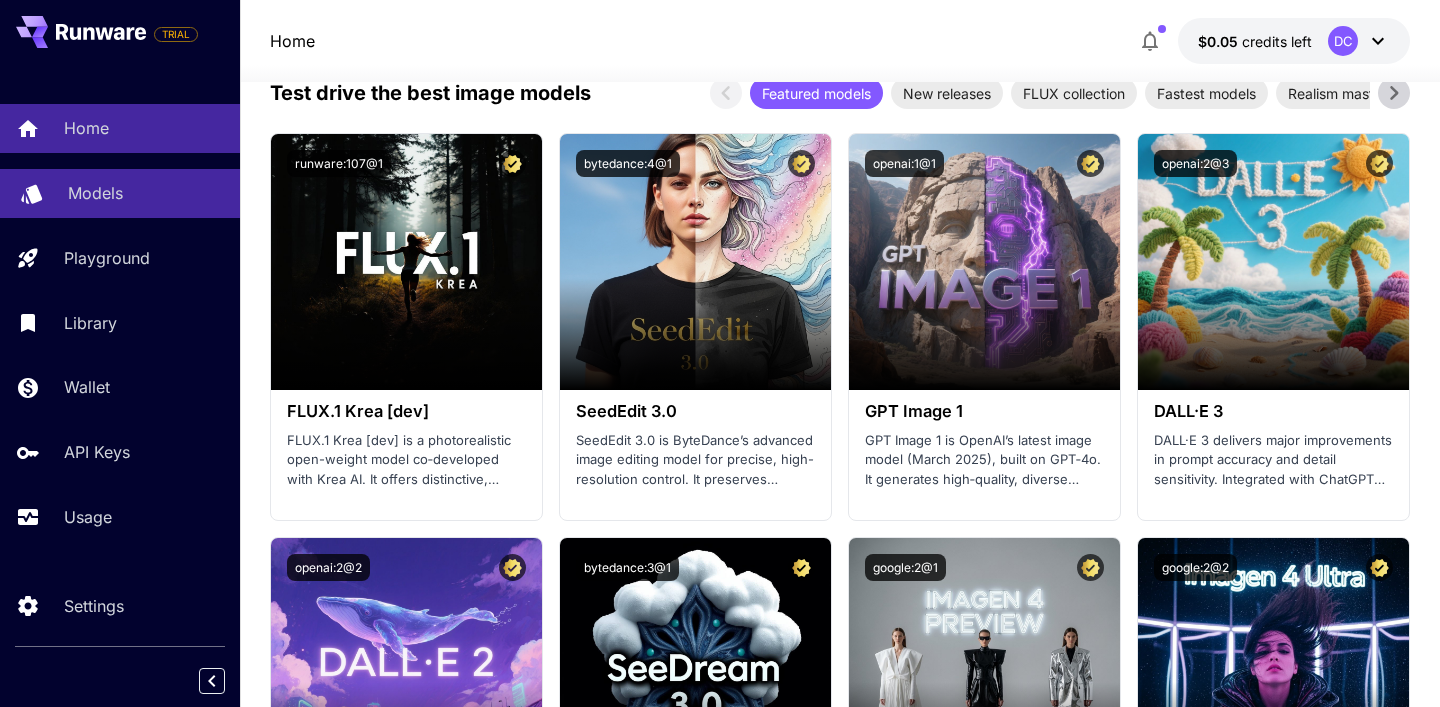 click on "Models" at bounding box center [95, 193] 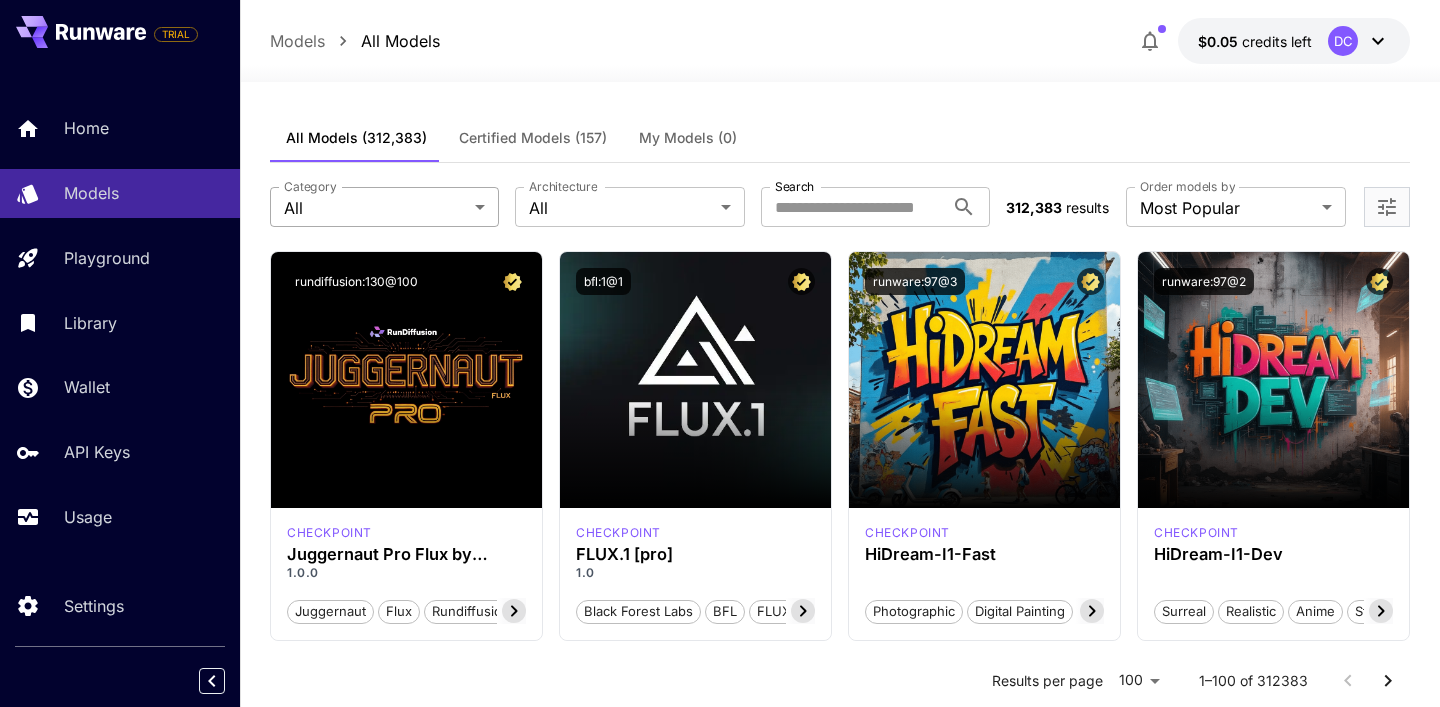 click on "**********" at bounding box center (720, 9553) 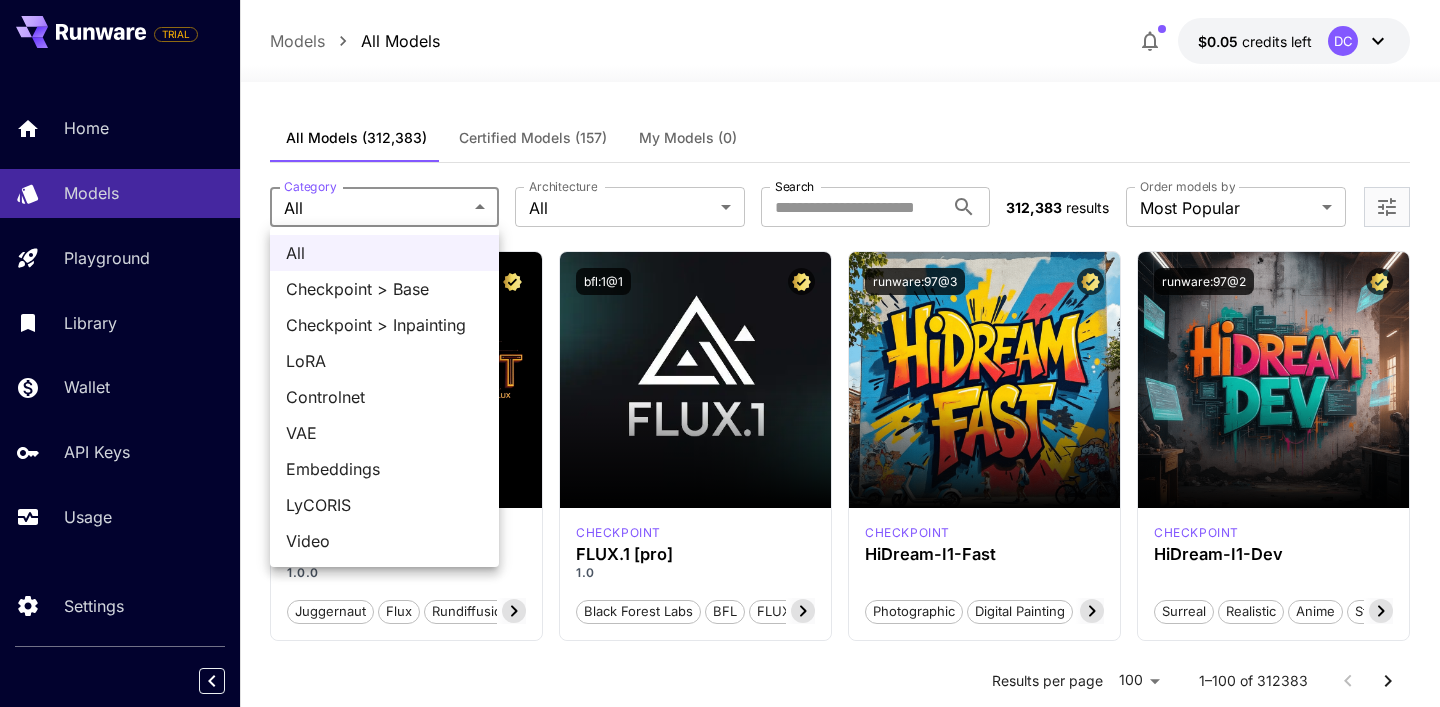 click at bounding box center (720, 353) 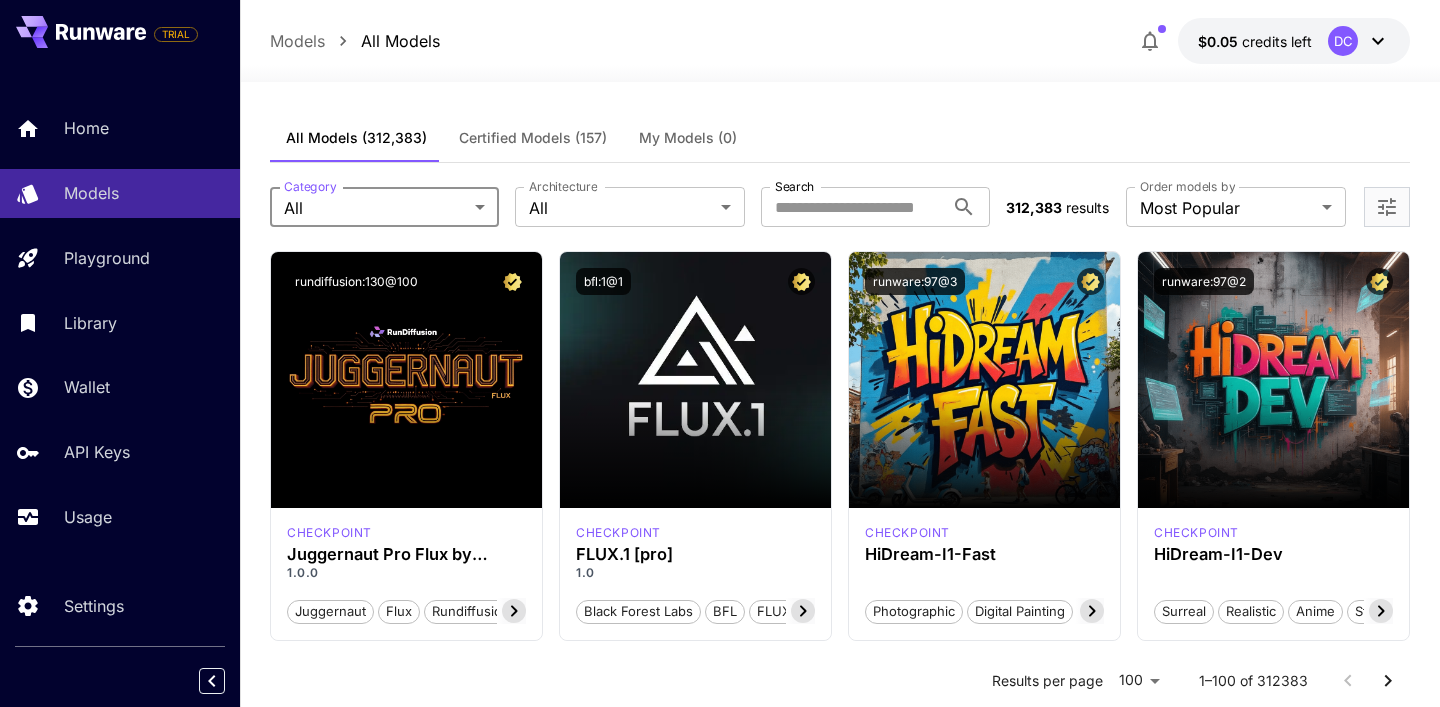 click on "**********" at bounding box center (720, 9553) 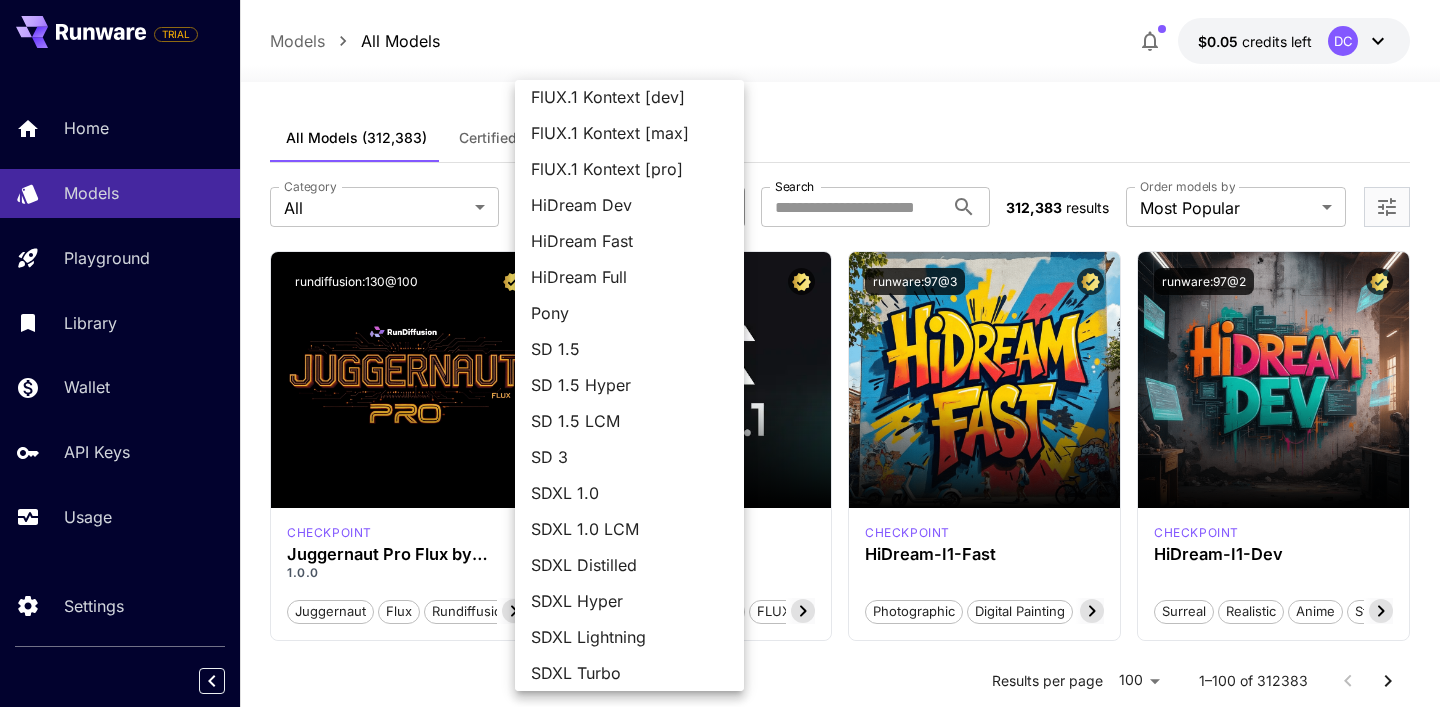 scroll, scrollTop: 125, scrollLeft: 0, axis: vertical 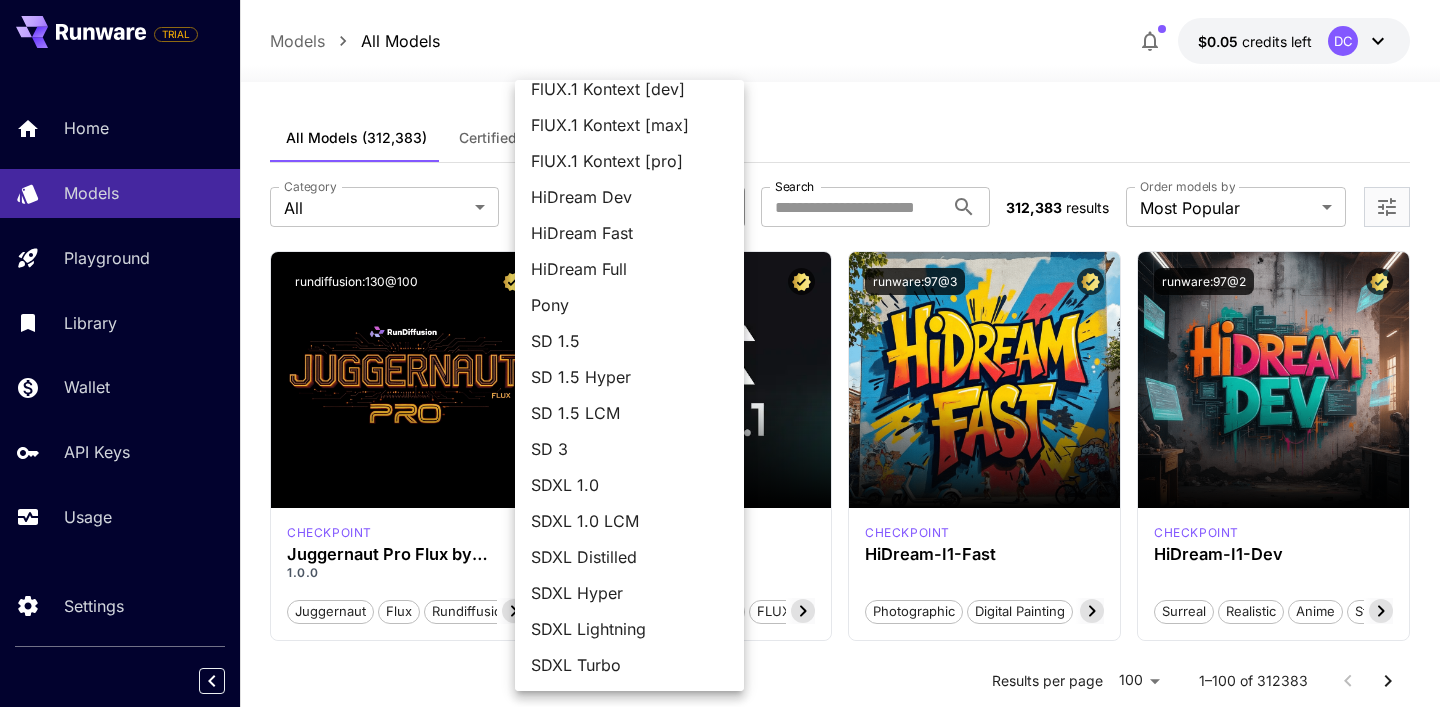 click on "SD 1.5" at bounding box center [629, 341] 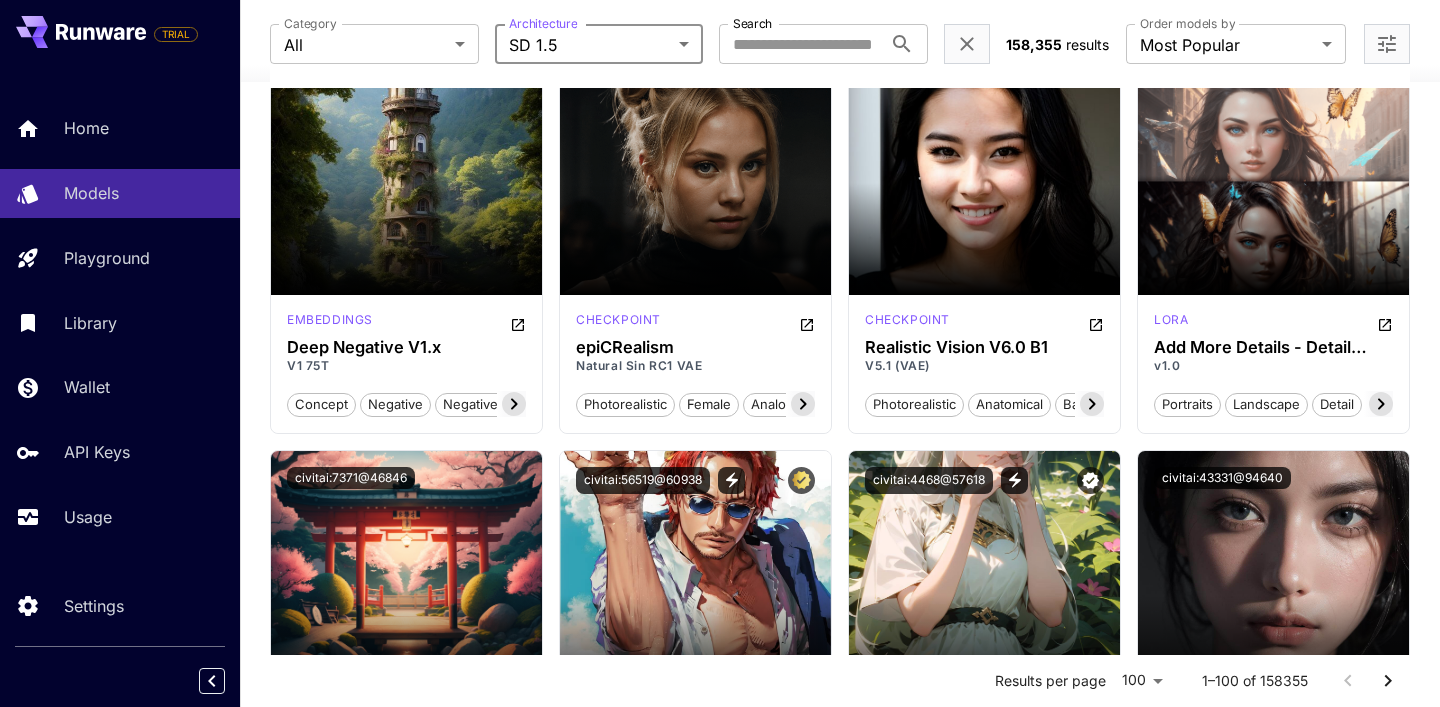 scroll, scrollTop: 622, scrollLeft: 0, axis: vertical 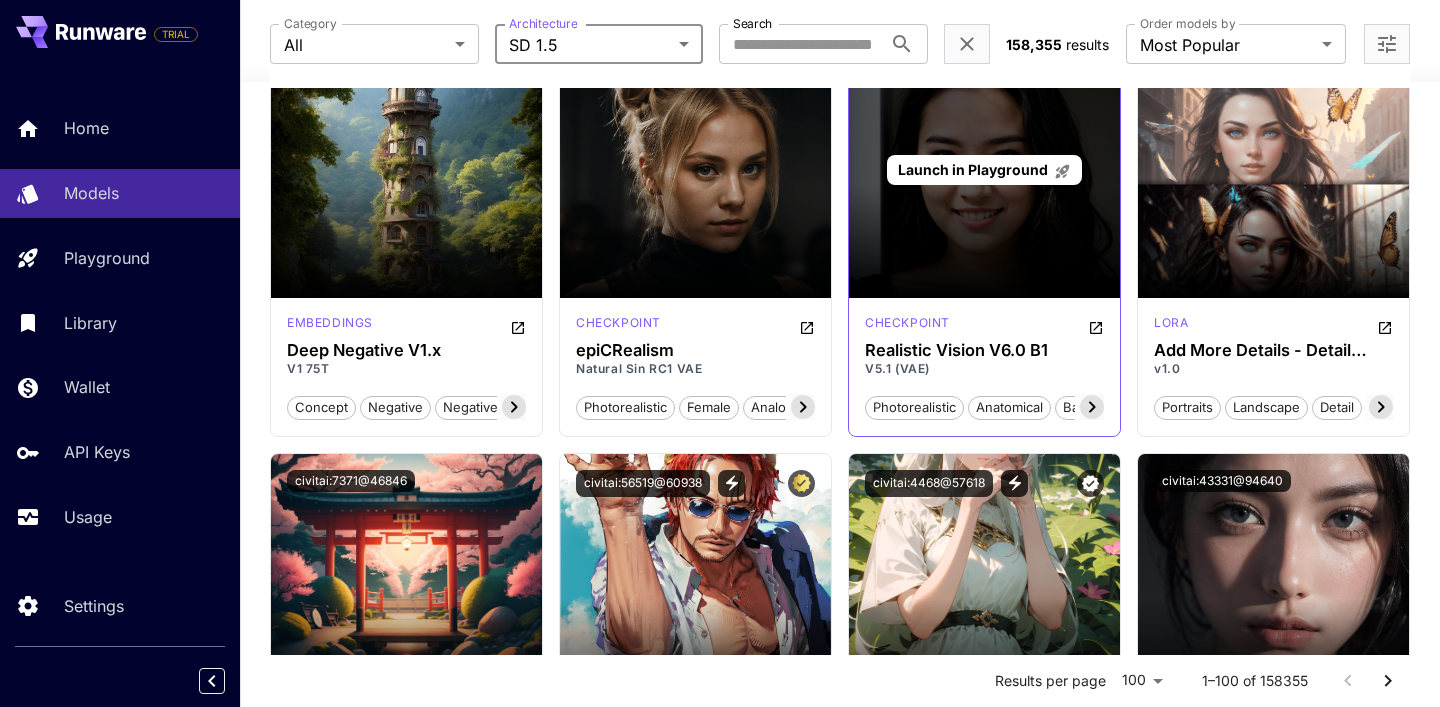 click on "Launch in Playground" at bounding box center (984, 170) 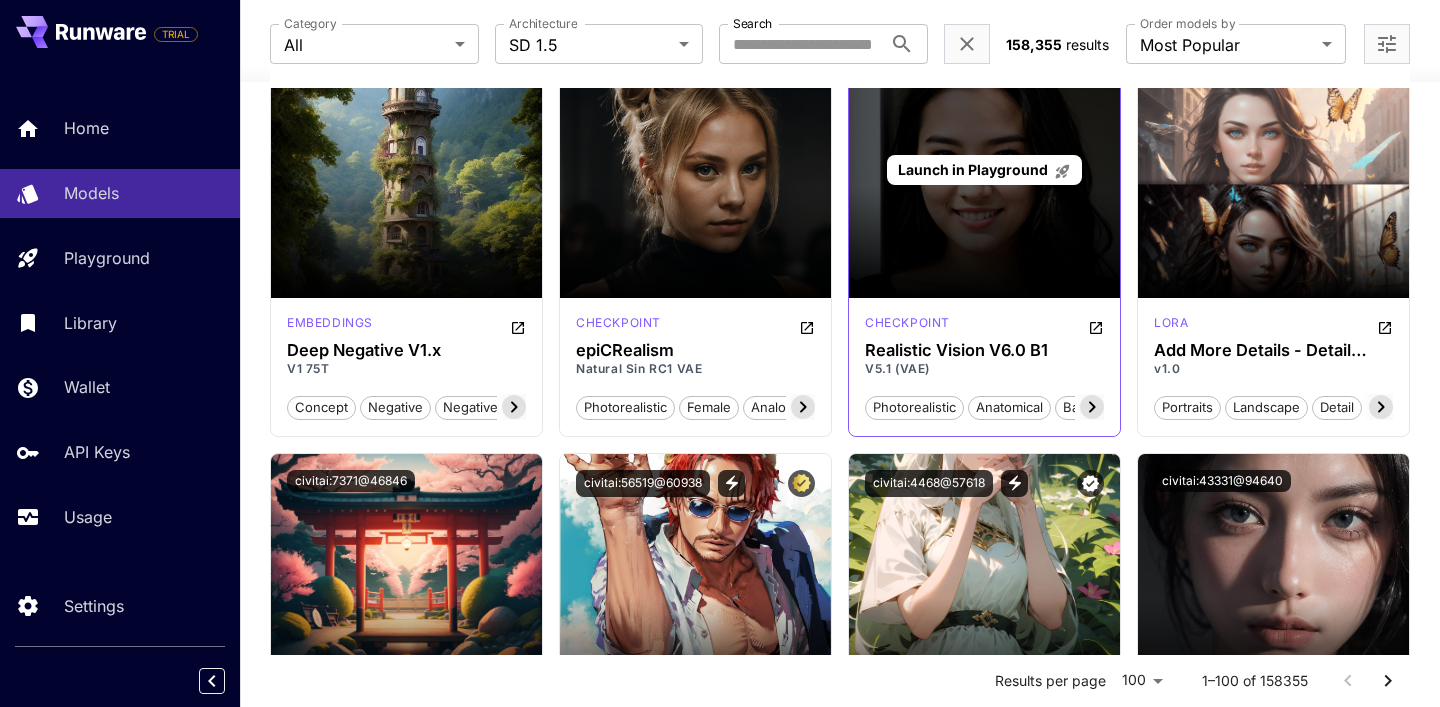 click on "Launch in Playground" at bounding box center [973, 169] 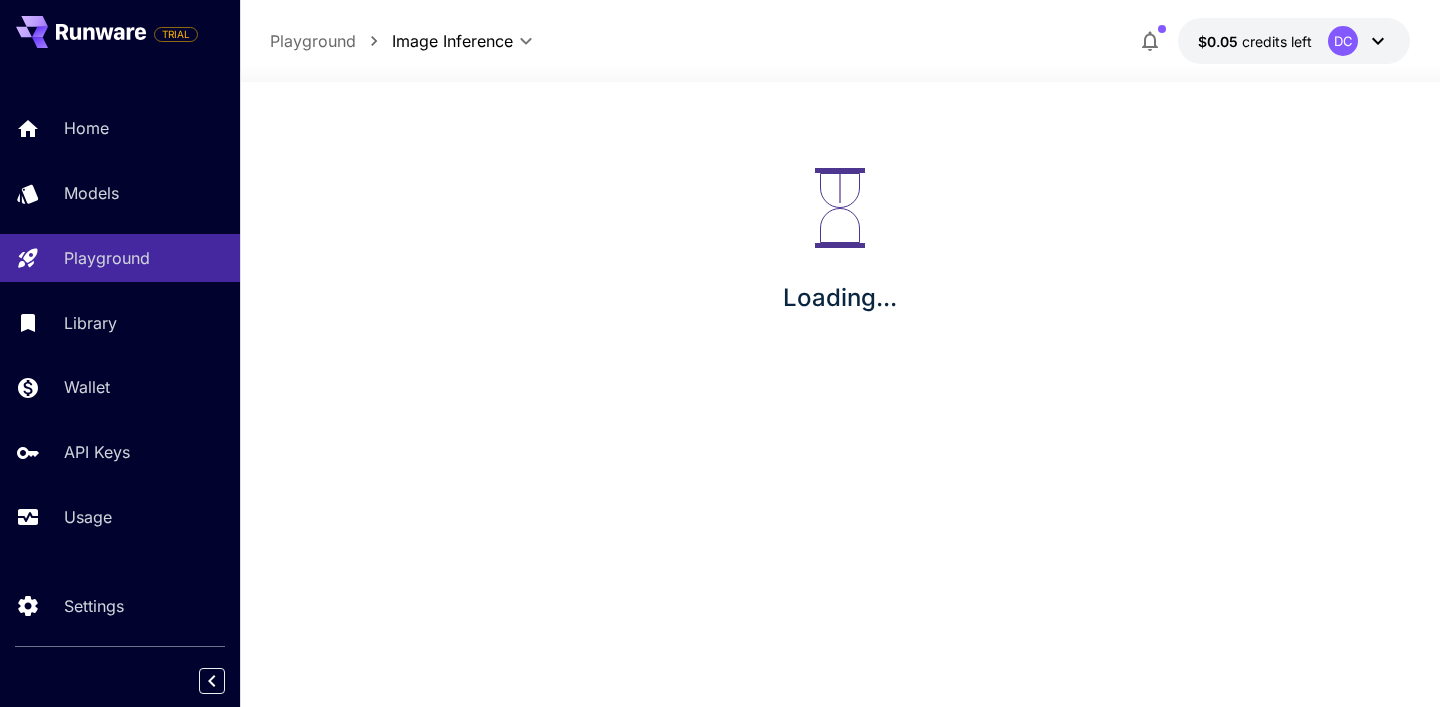 scroll, scrollTop: 0, scrollLeft: 0, axis: both 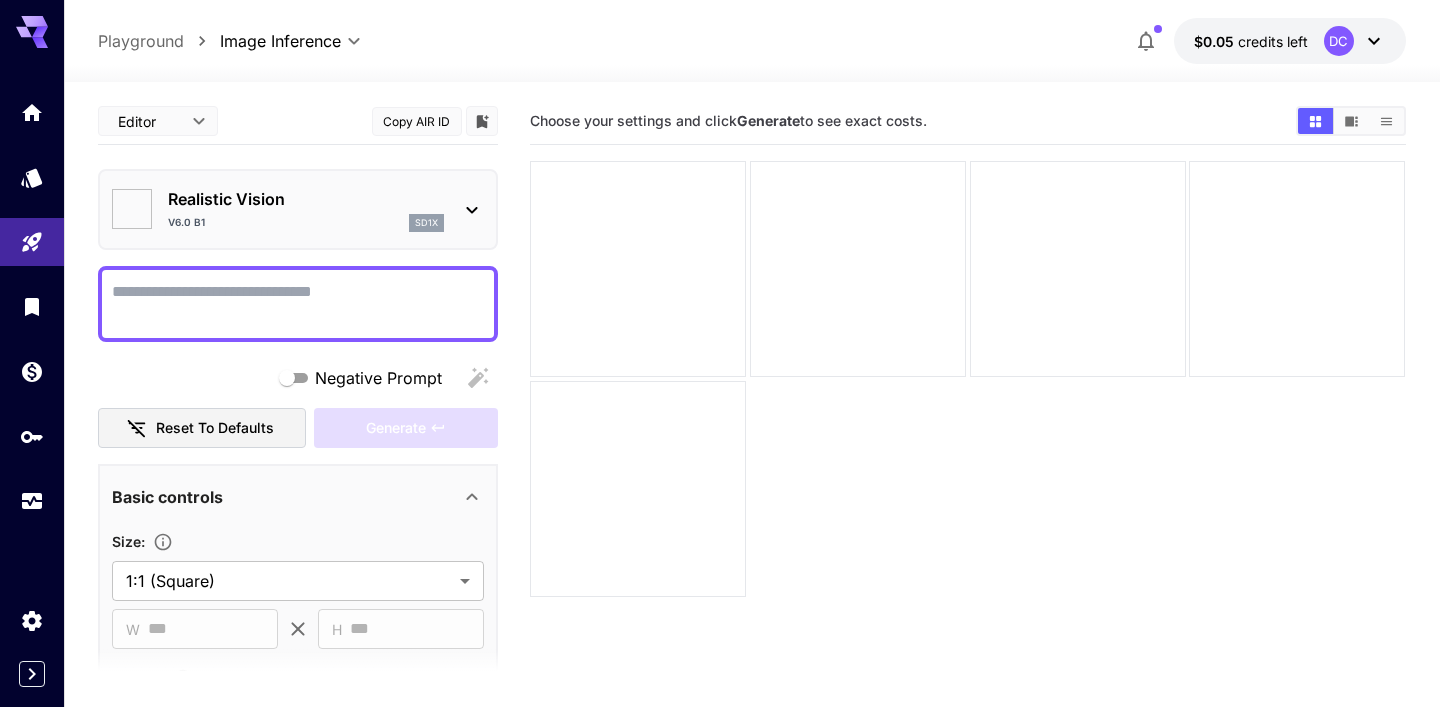 type on "*******" 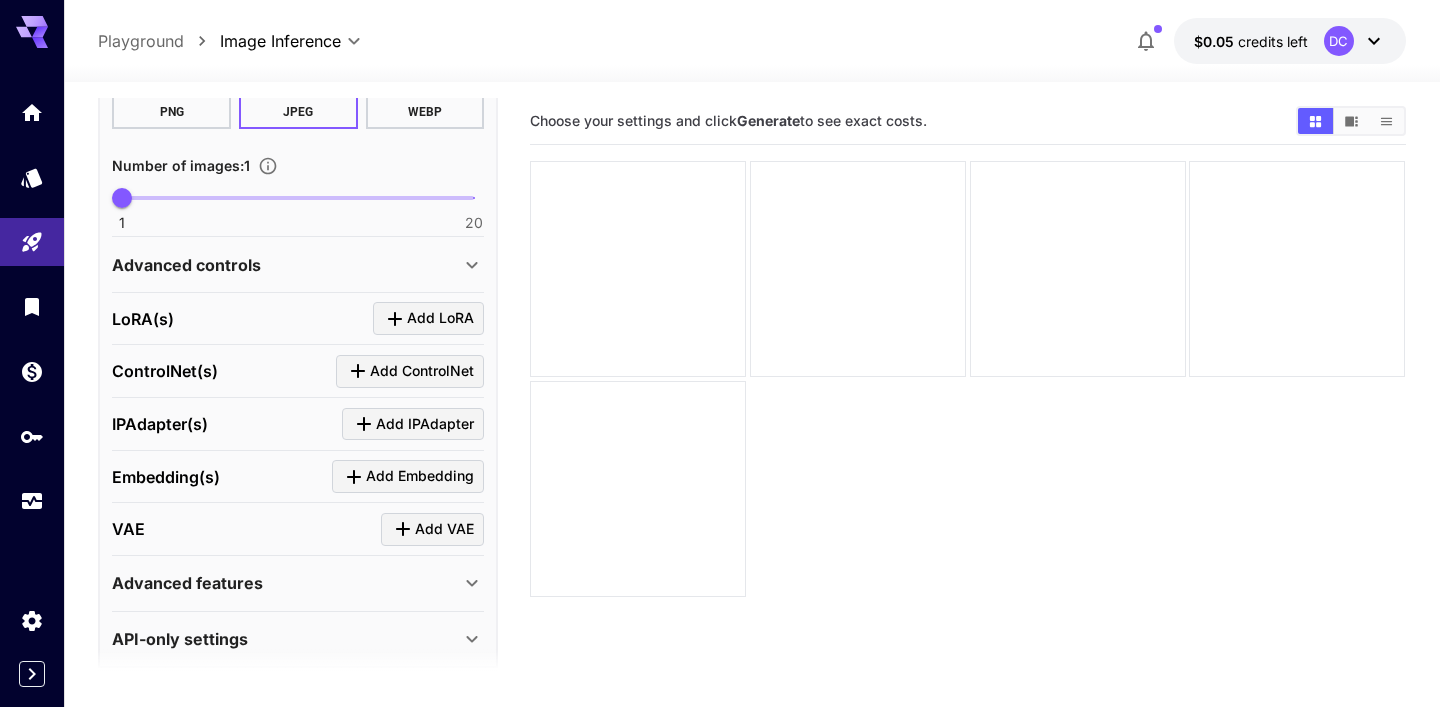 scroll, scrollTop: 617, scrollLeft: 0, axis: vertical 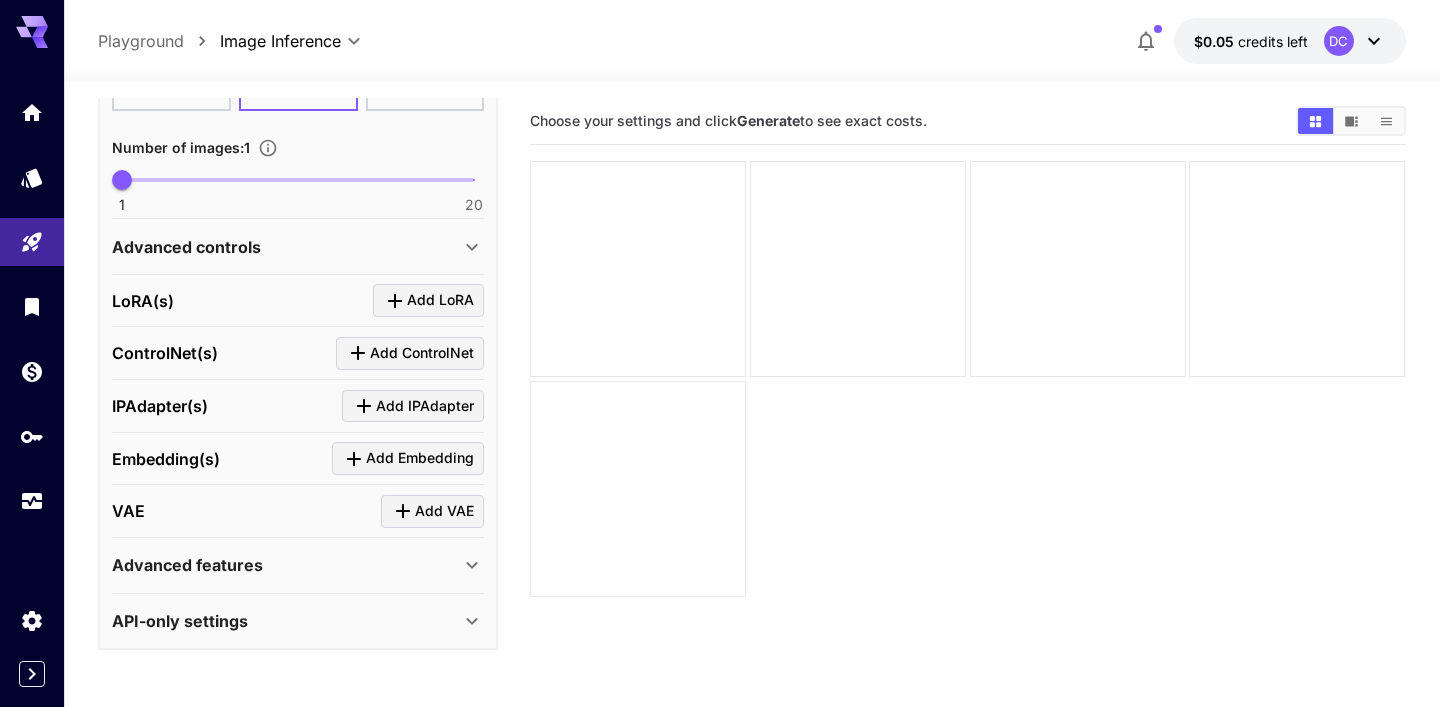 click on "API-only settings" at bounding box center (286, 621) 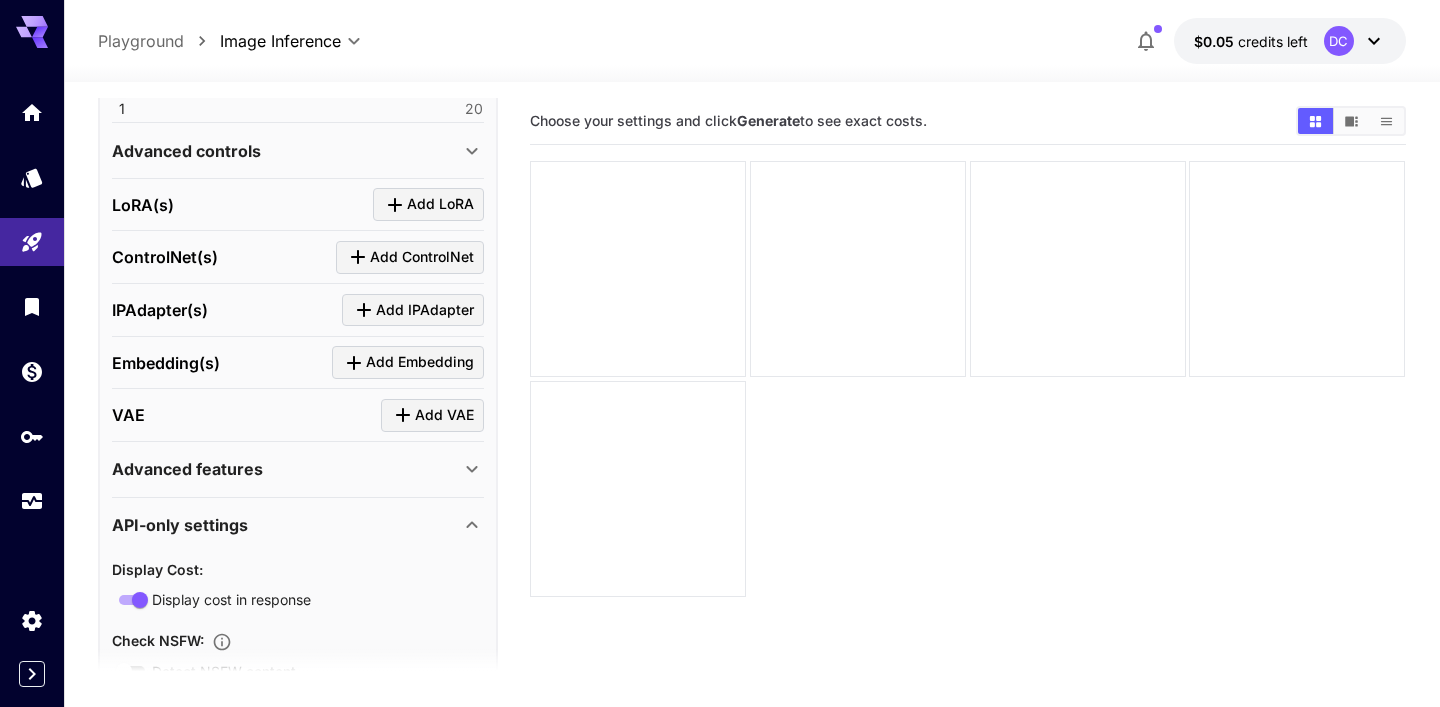 scroll, scrollTop: 0, scrollLeft: 0, axis: both 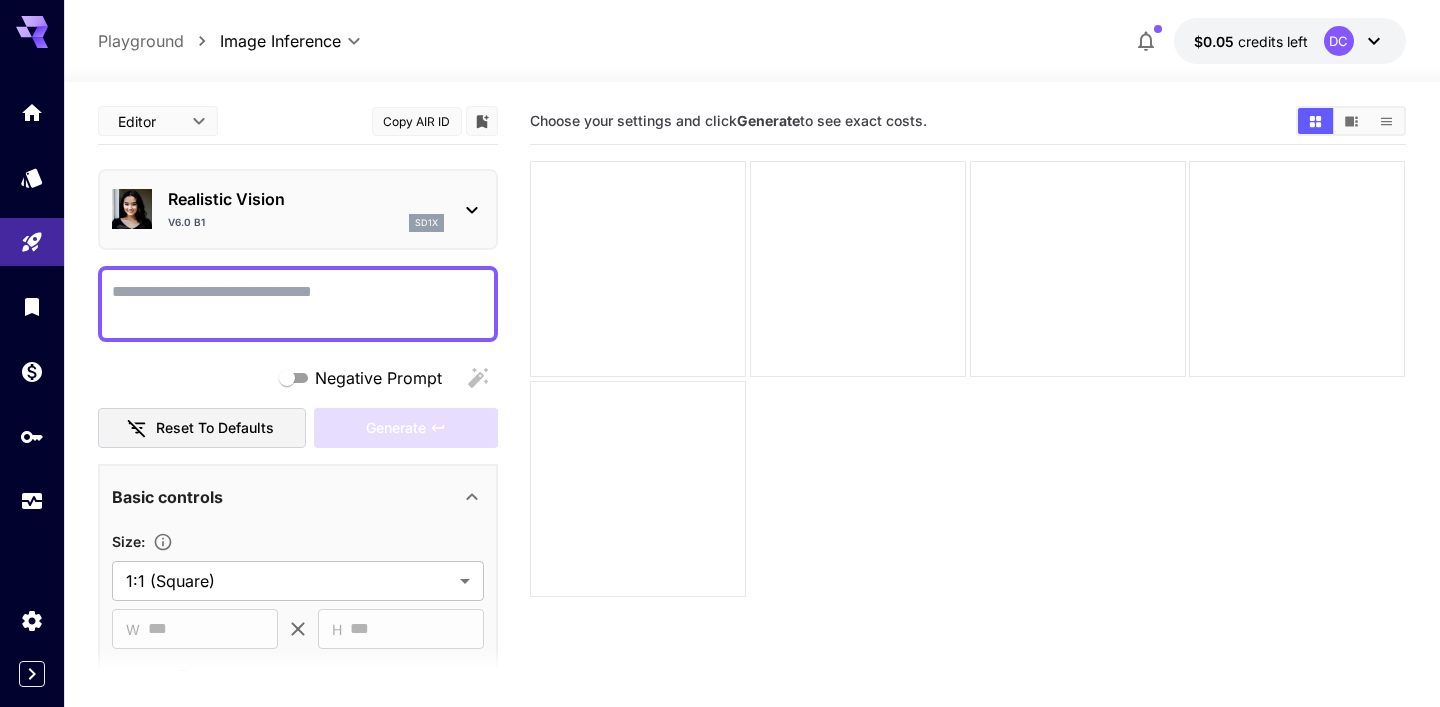 click on "Realistic Vision V6.0 B1 sd1x" at bounding box center (298, 209) 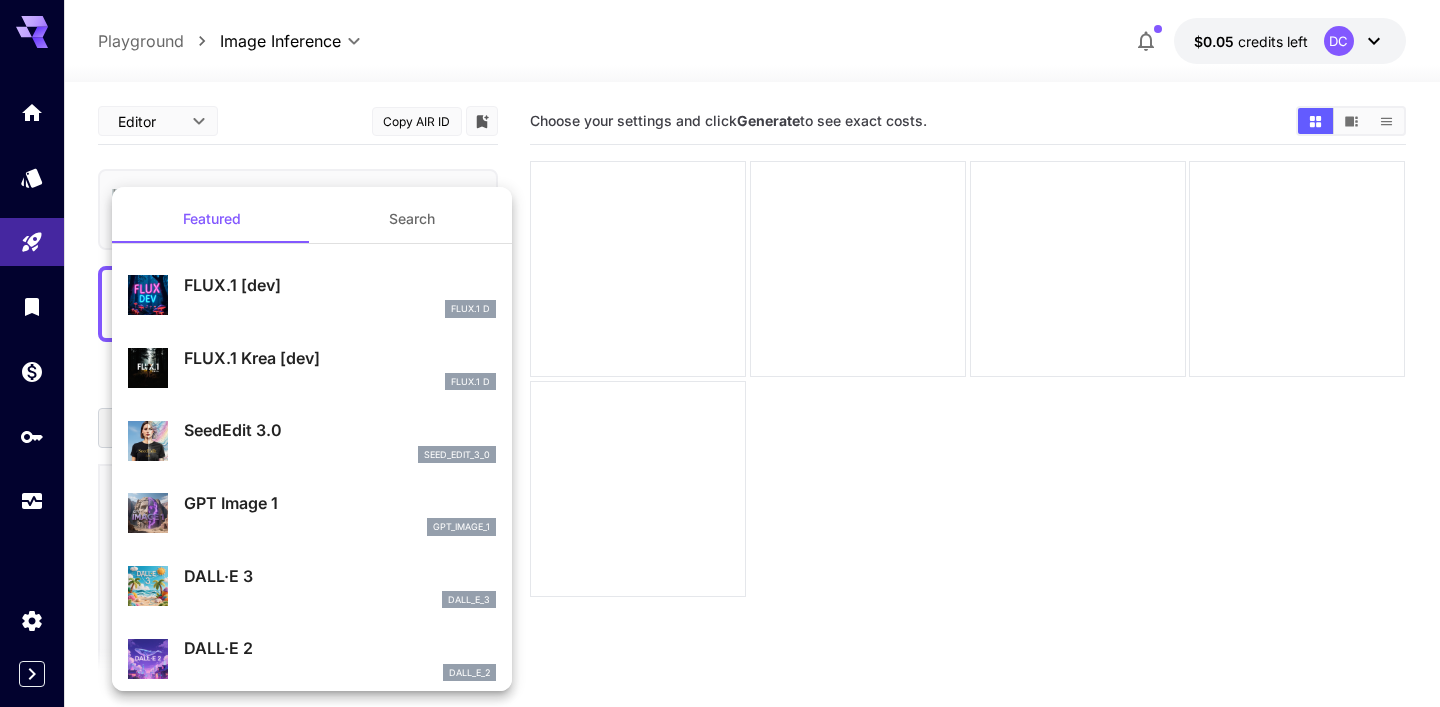 click at bounding box center (720, 353) 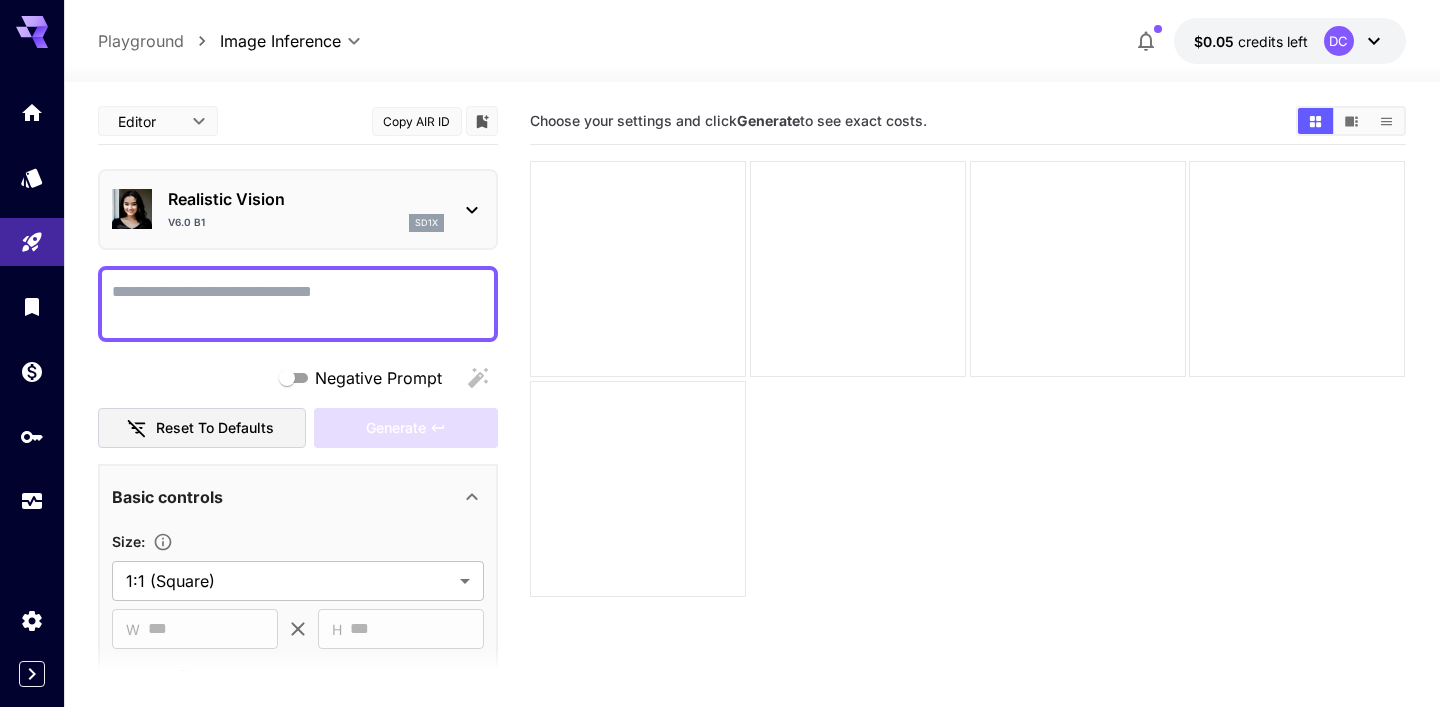 click 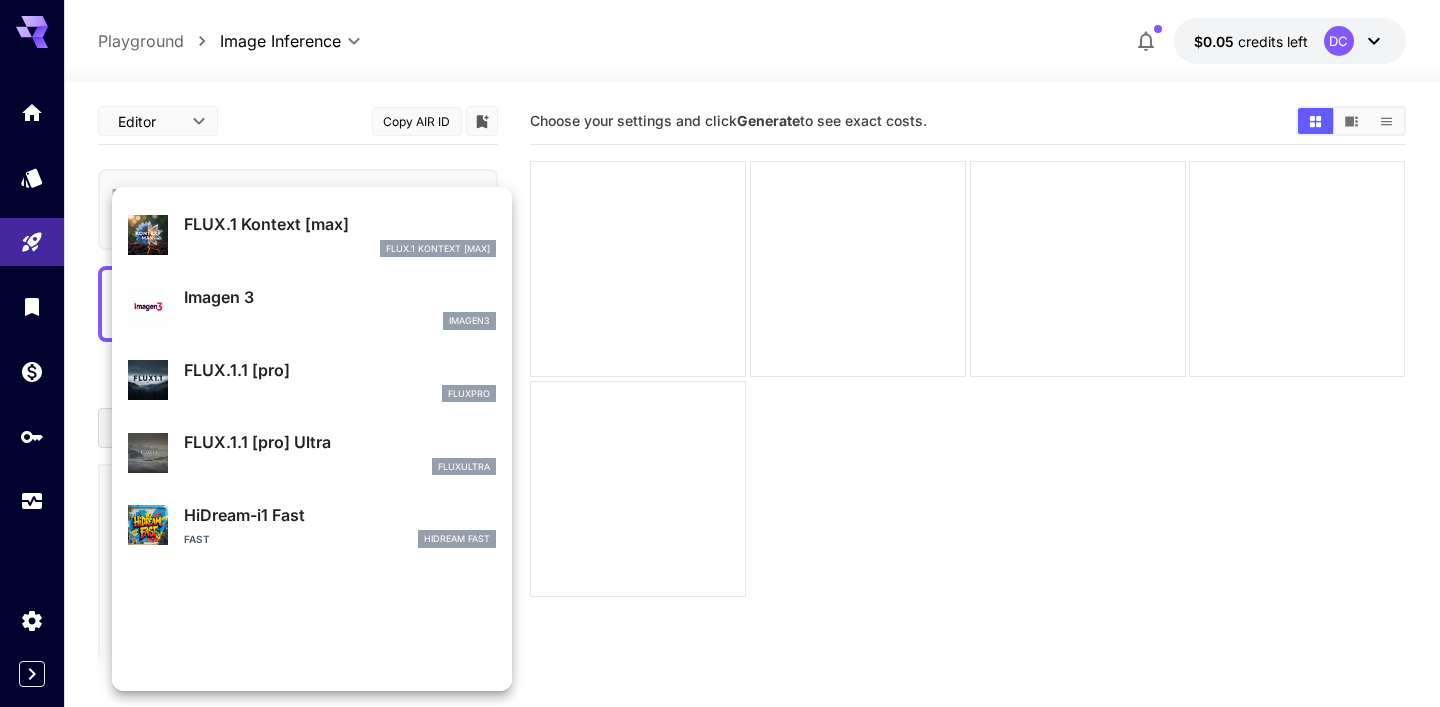 scroll, scrollTop: 1034, scrollLeft: 0, axis: vertical 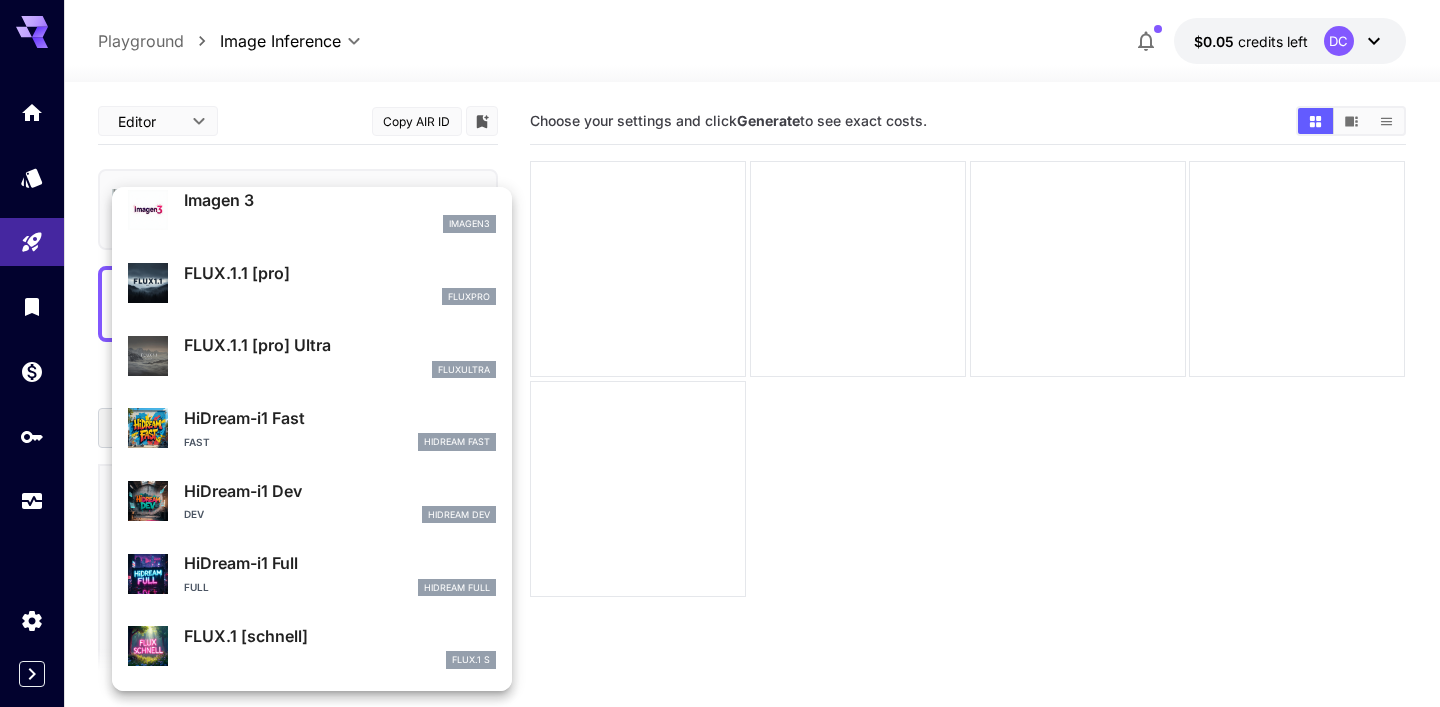 click at bounding box center (720, 353) 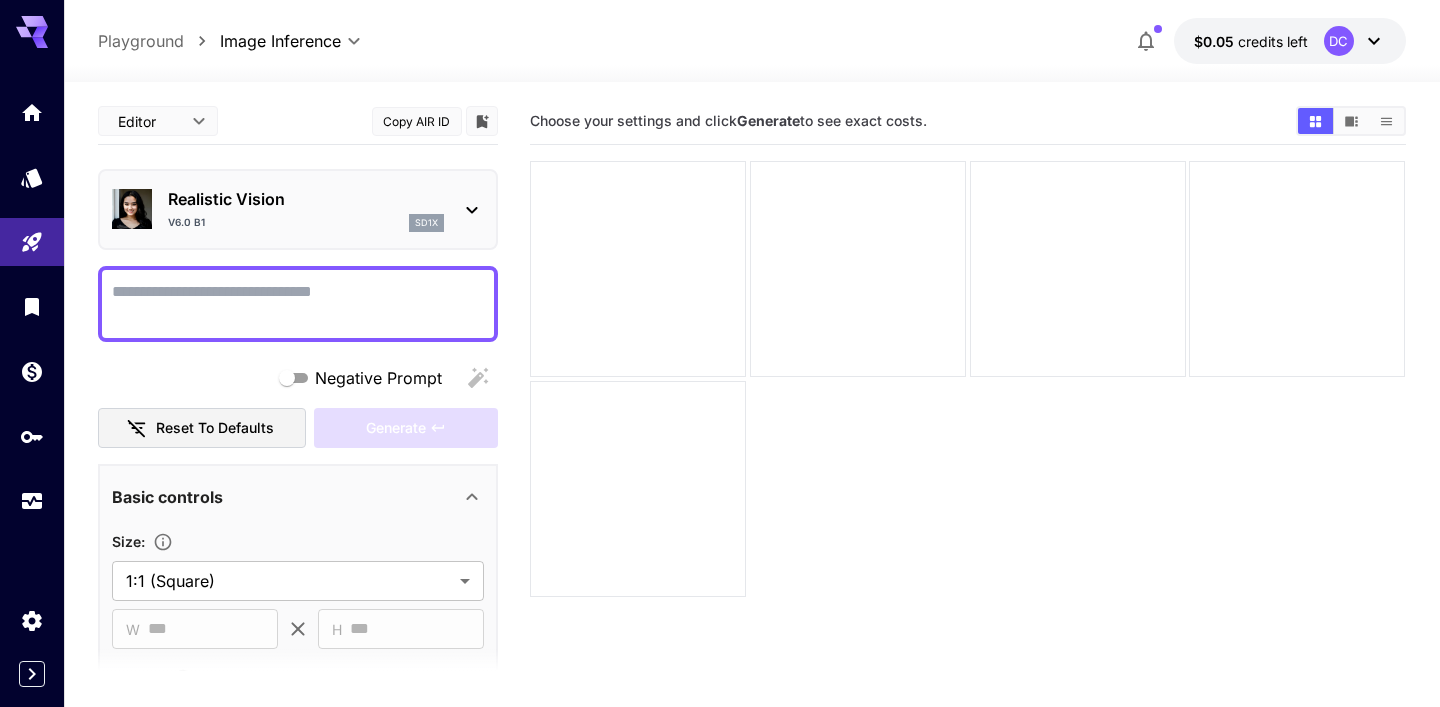 click on "Negative Prompt" at bounding box center [298, 304] 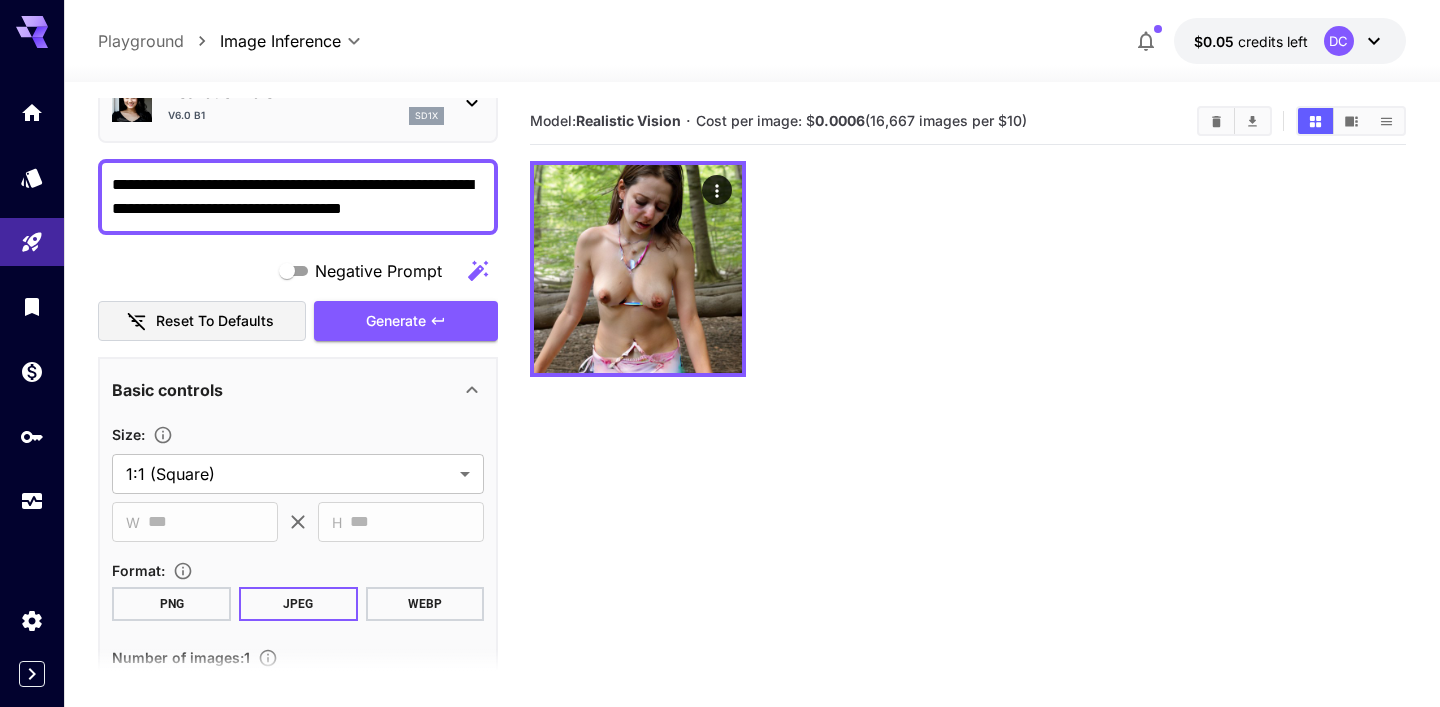 scroll, scrollTop: 123, scrollLeft: 0, axis: vertical 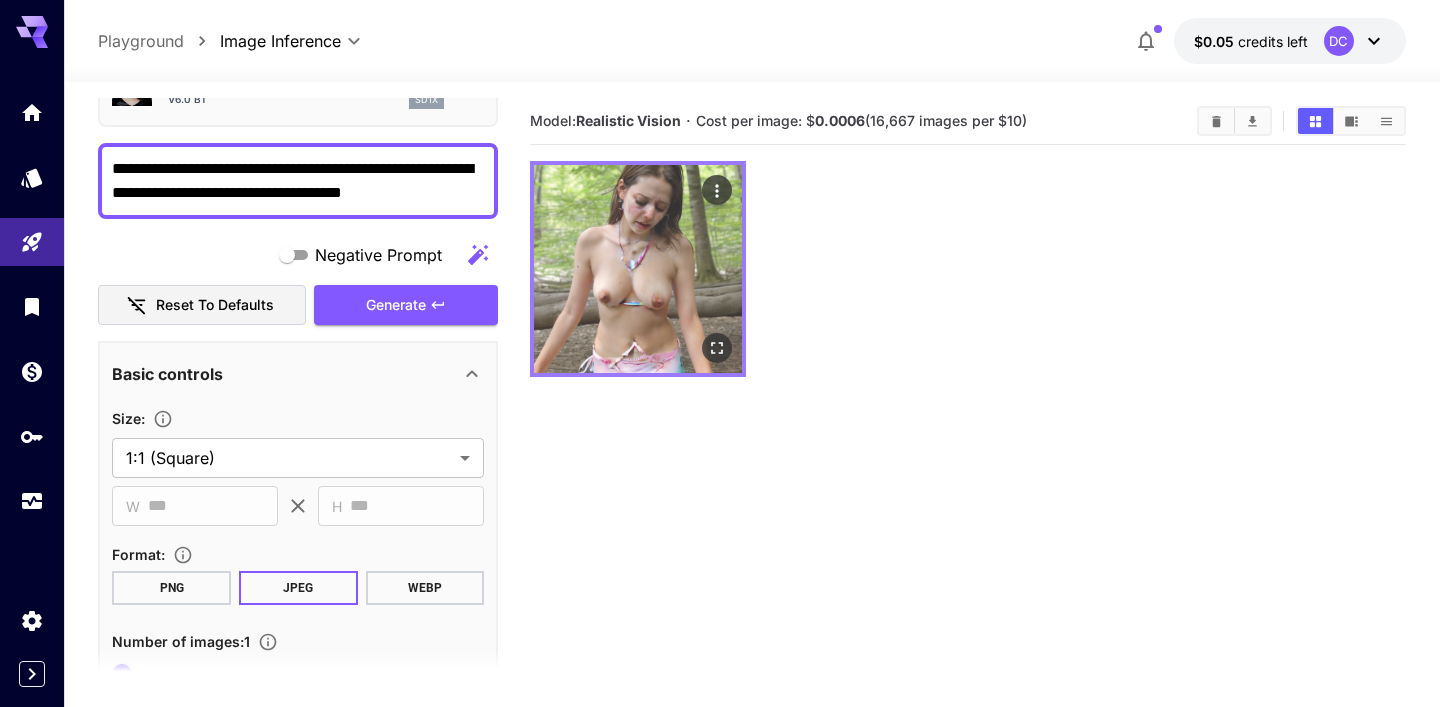type on "**********" 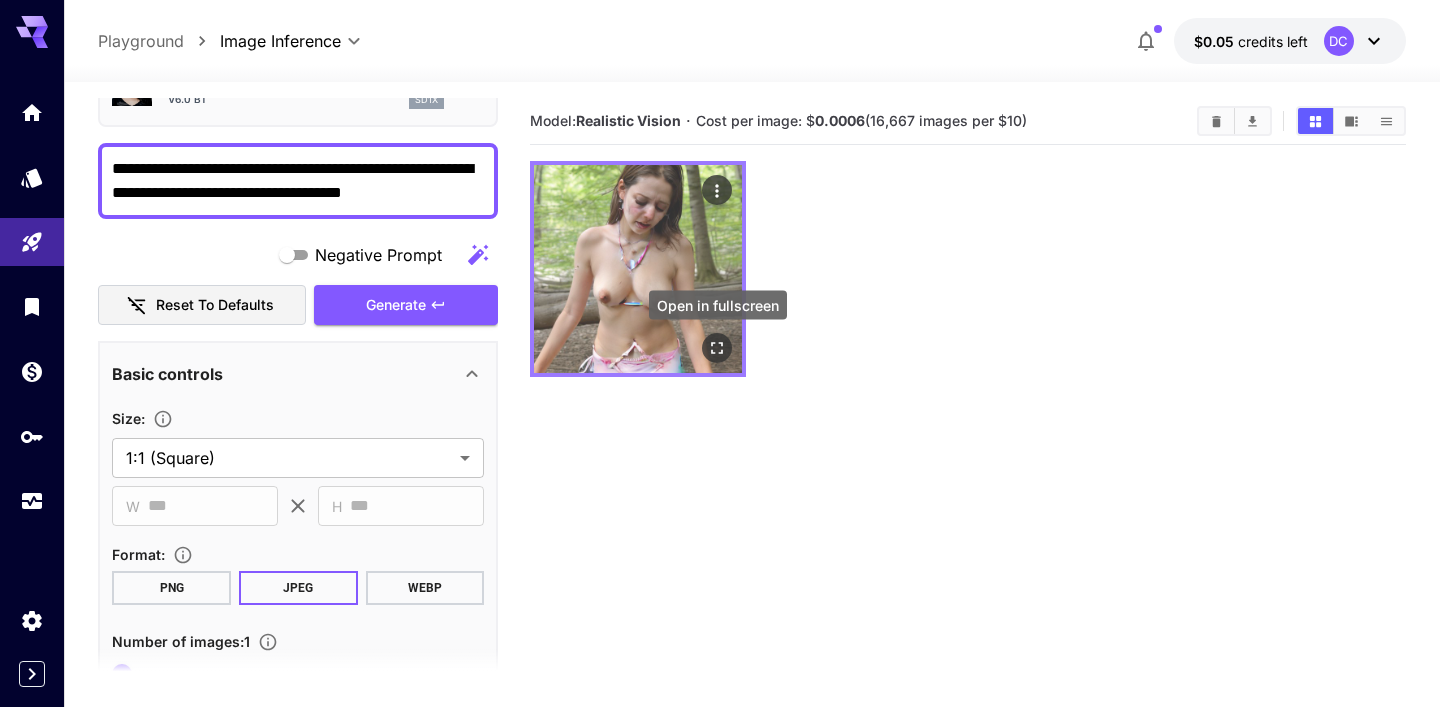 click 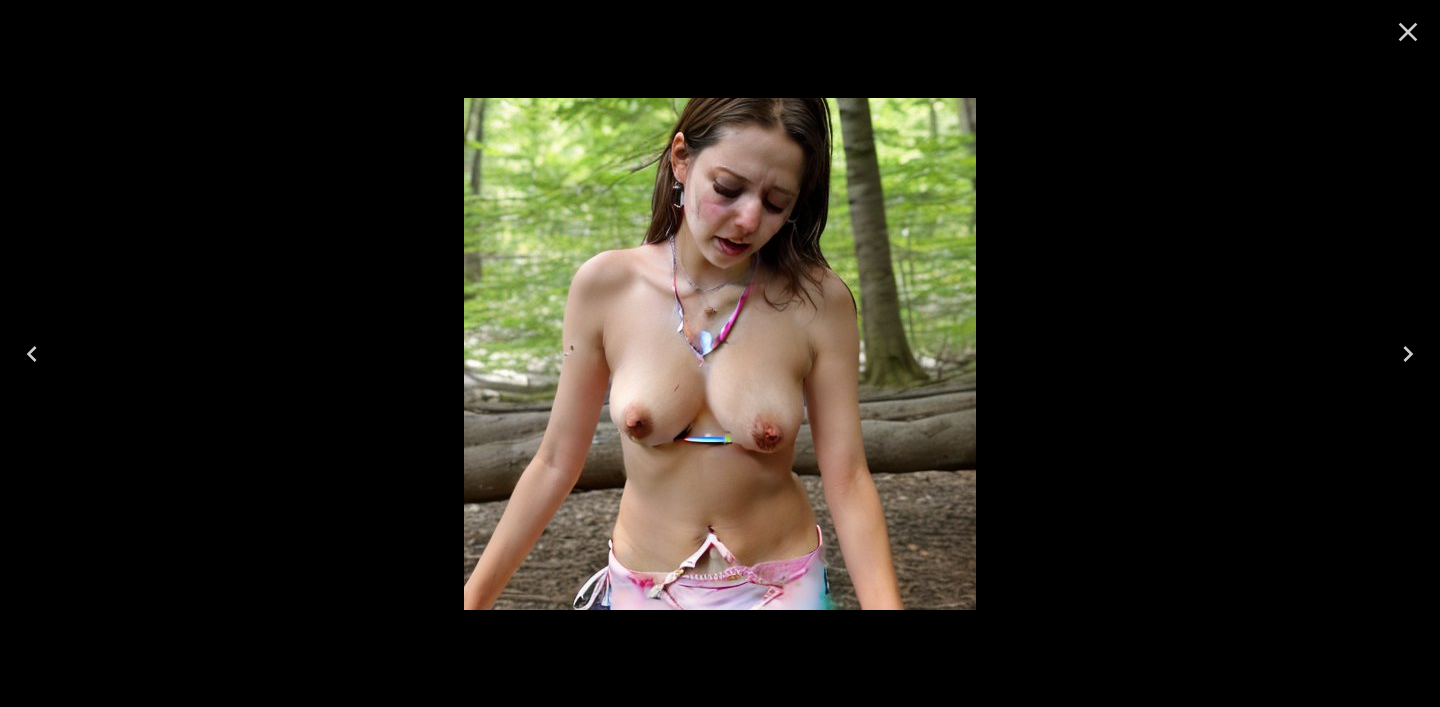 click at bounding box center (720, 353) 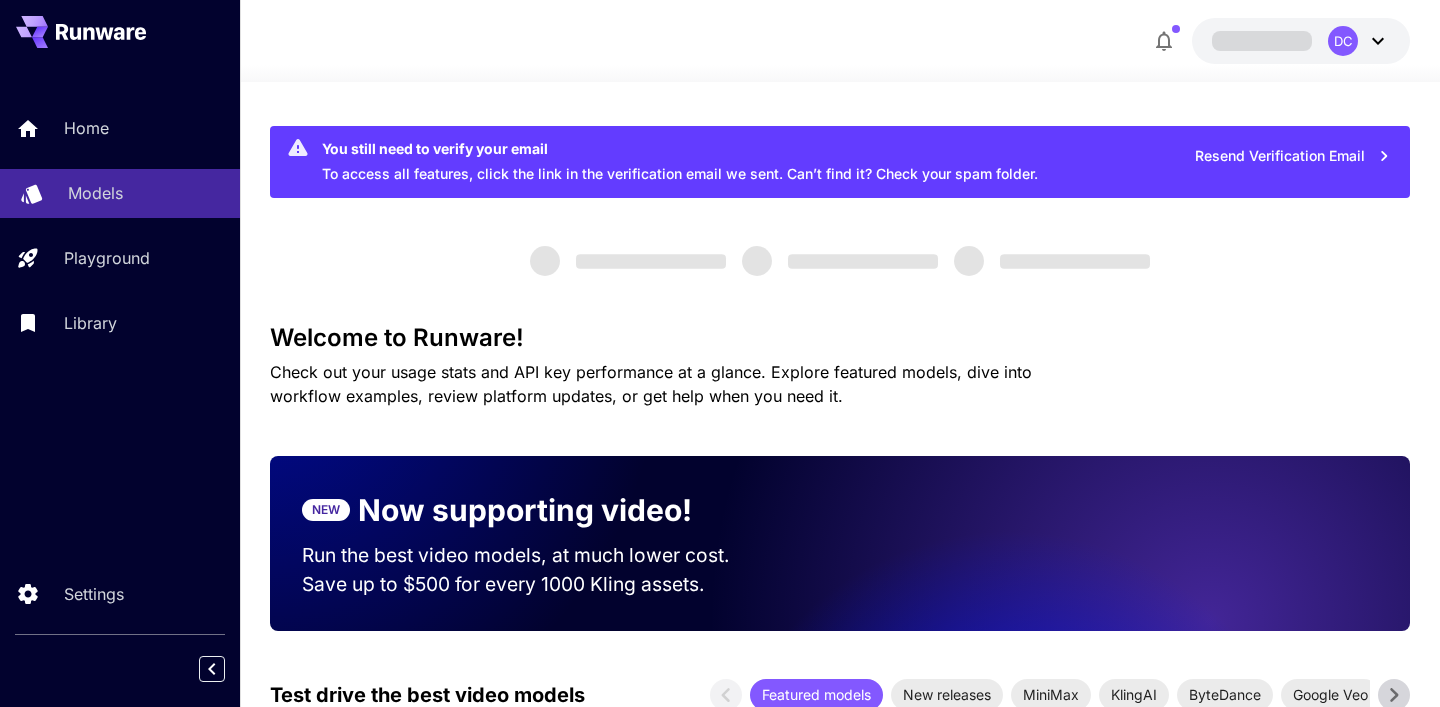 scroll, scrollTop: 0, scrollLeft: 0, axis: both 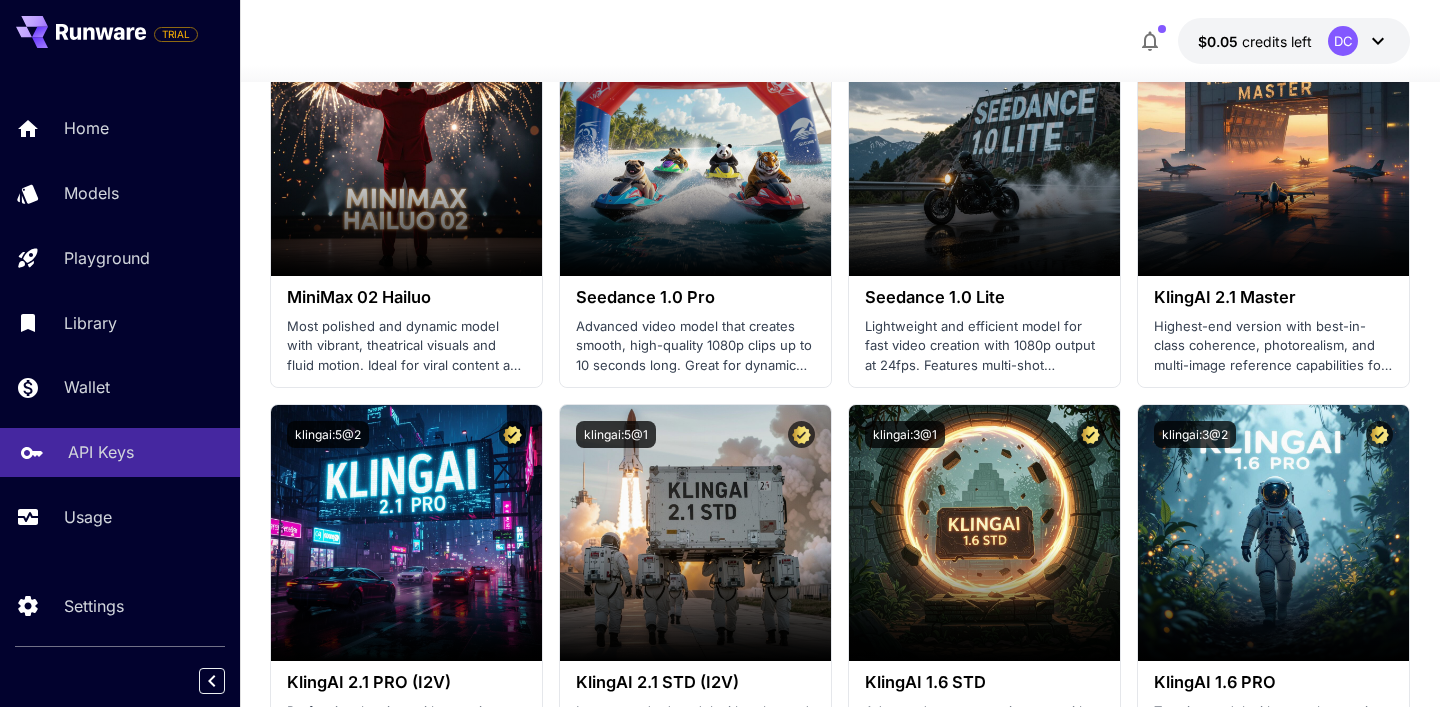 click on "API Keys" at bounding box center (101, 452) 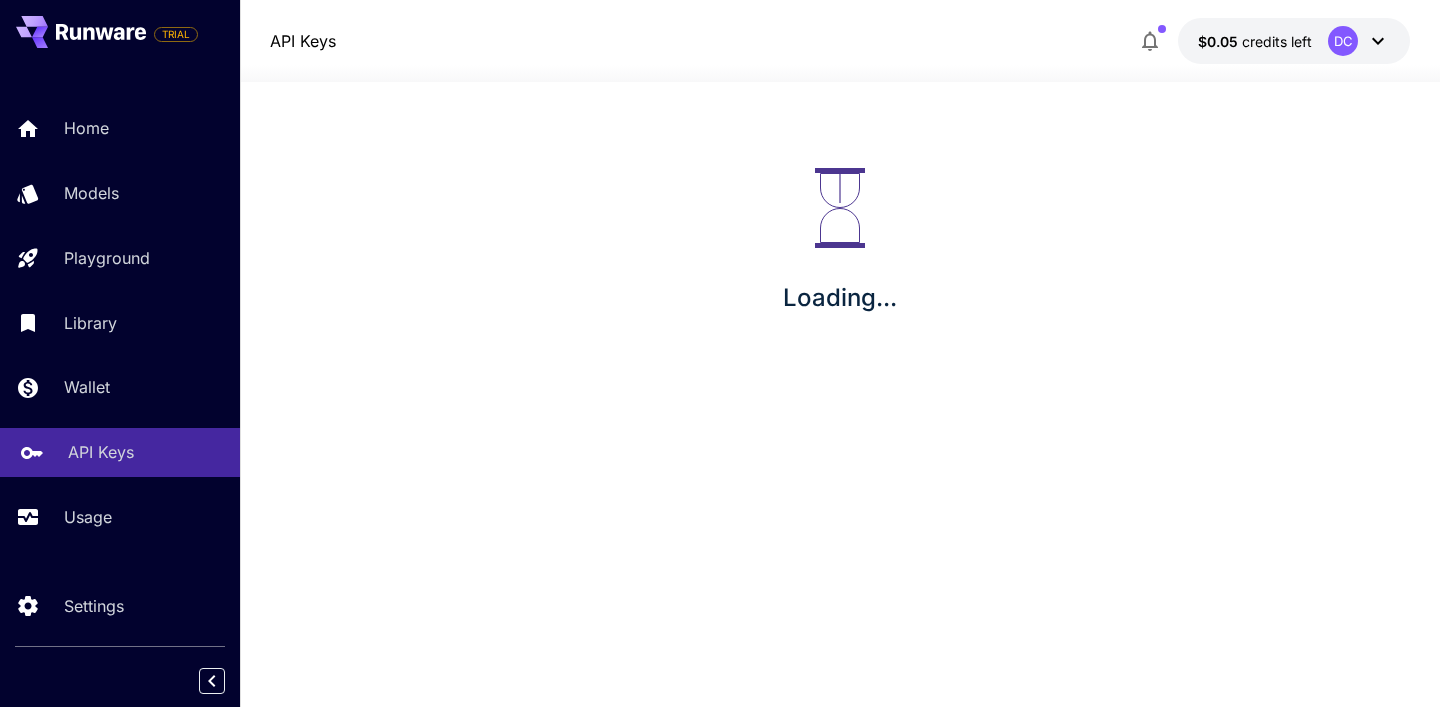 scroll, scrollTop: 0, scrollLeft: 0, axis: both 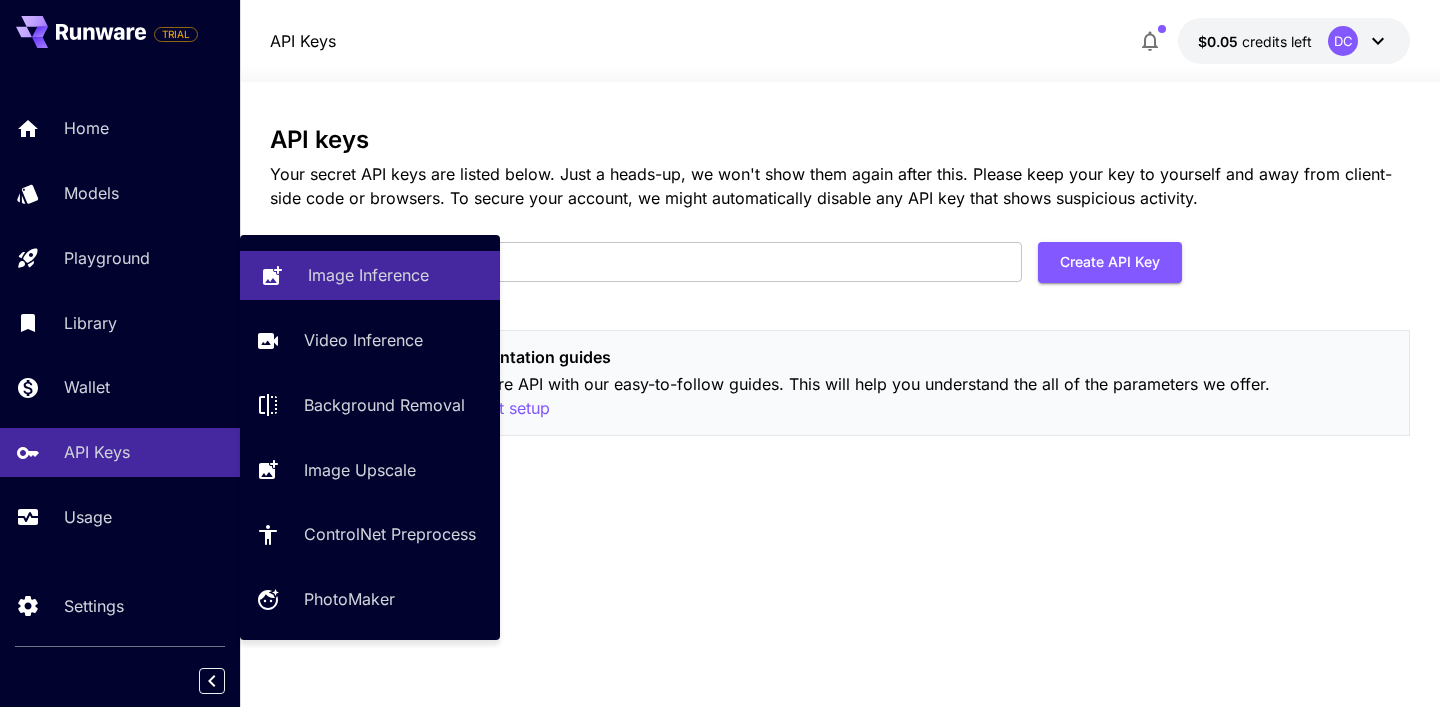click on "Image Inference" at bounding box center [368, 275] 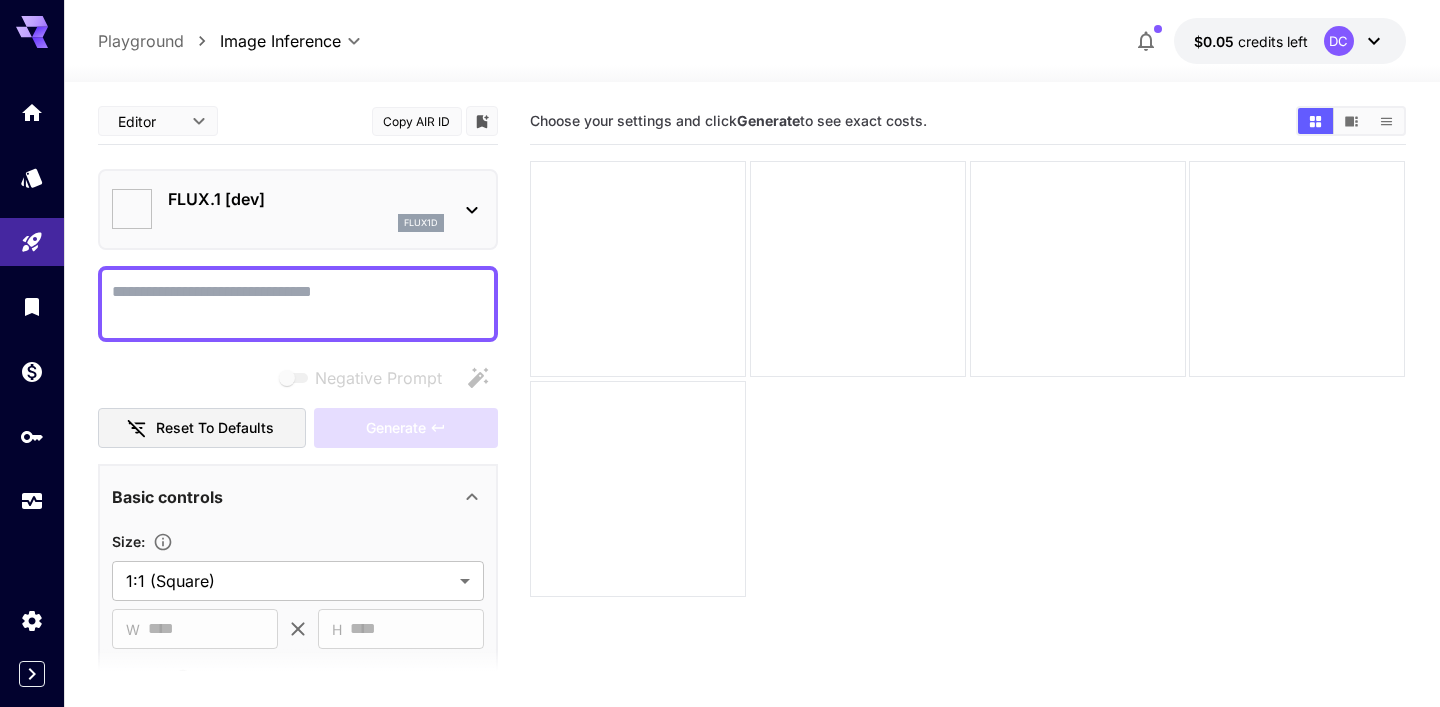 type on "**********" 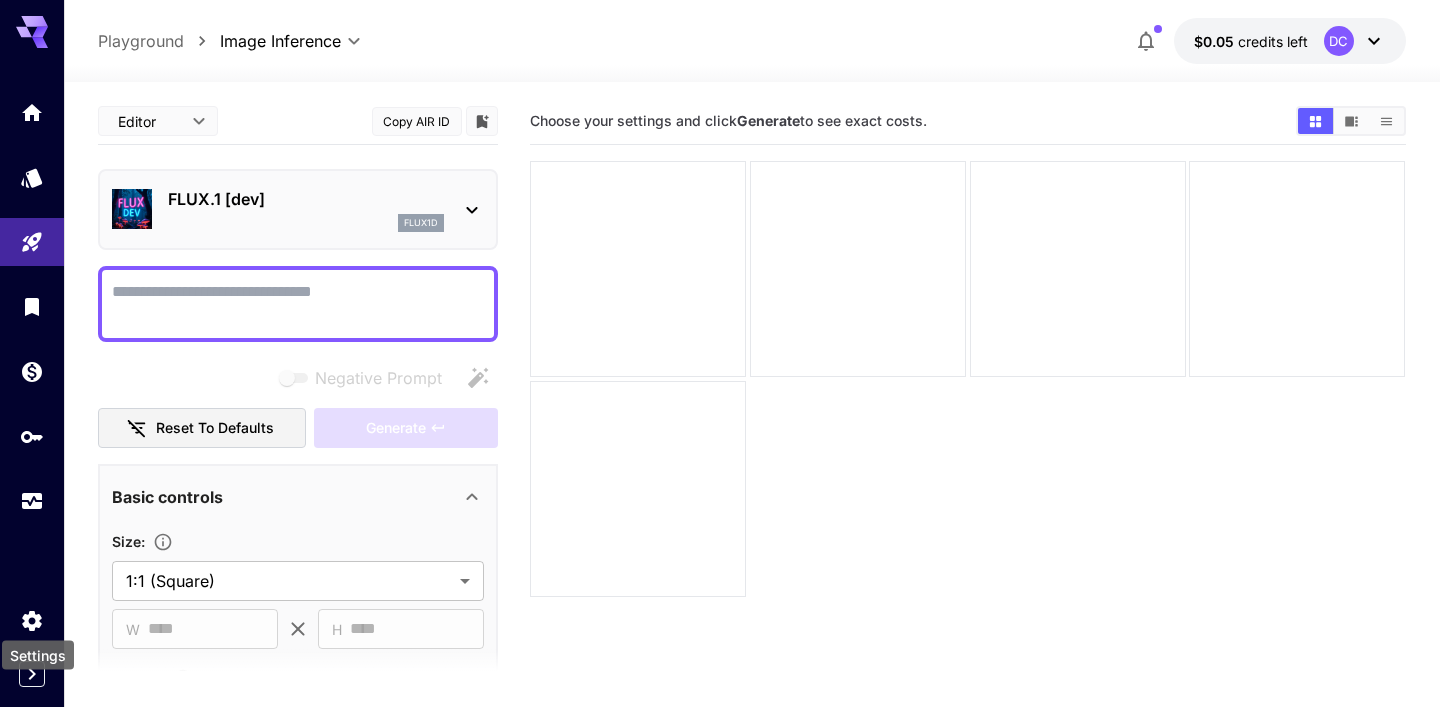 click on "Settings" at bounding box center [38, 649] 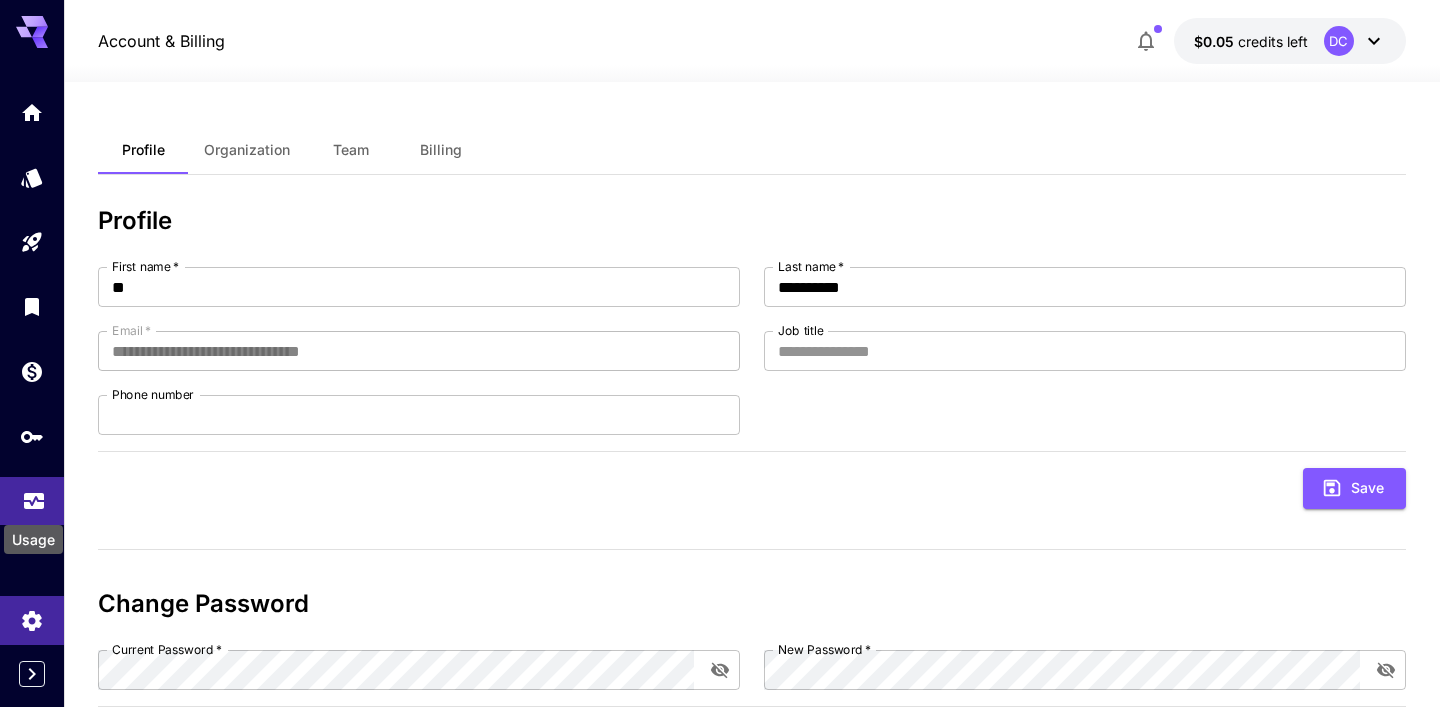 click 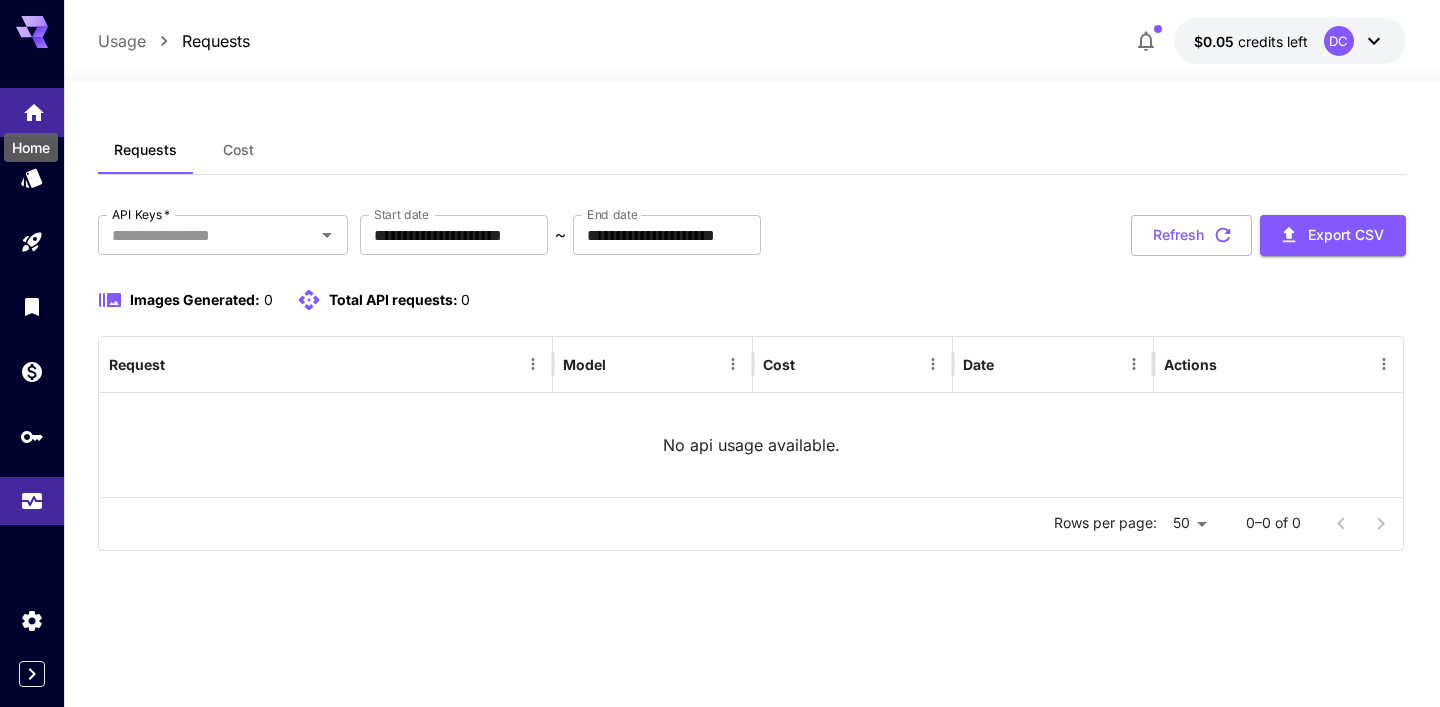 click 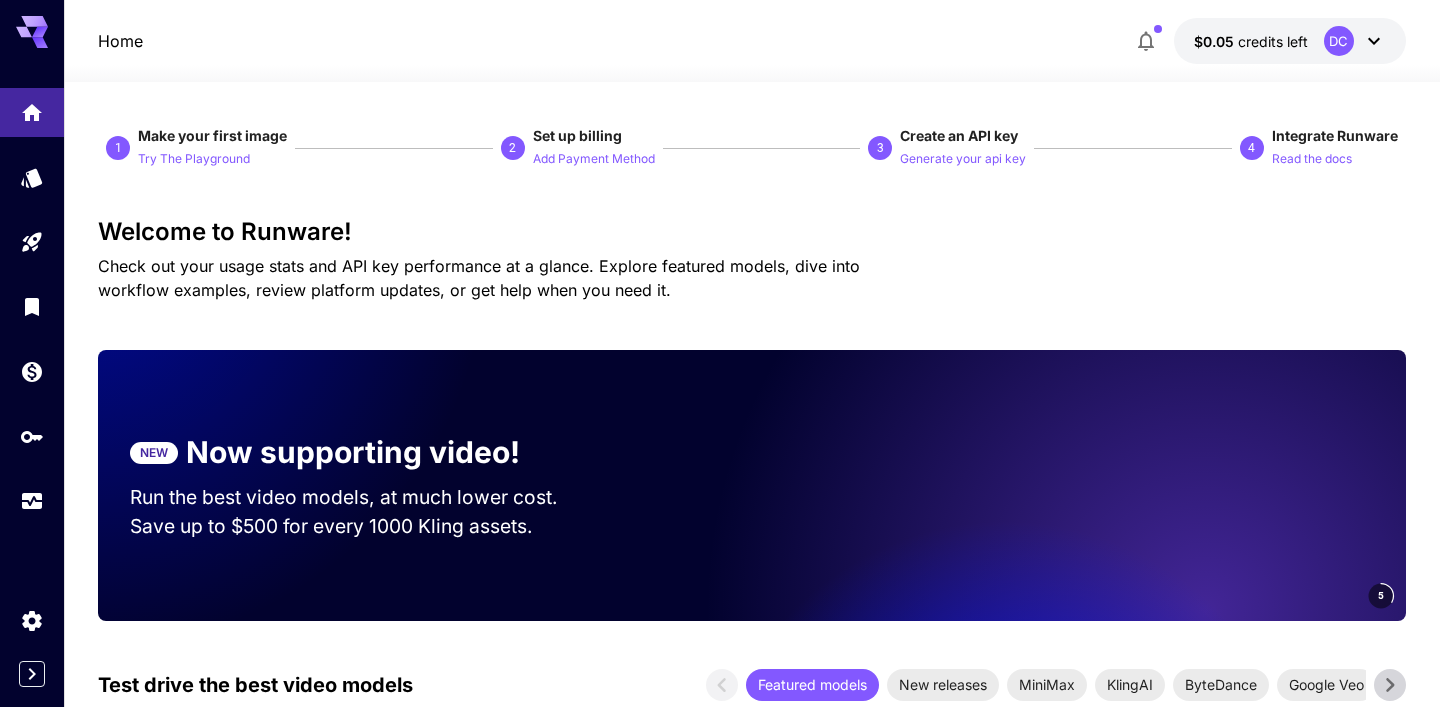 click on "Home $0.05    credits left  DC 1 Make your first image Try The Playground 2 Set up billing Add Payment Method 3 Create an API key Generate your api key 4 Integrate Runware Read the docs Welcome to Runware! Check out your usage stats and API key performance at a glance. Explore featured models, dive into workflow examples, review platform updates, or get help when you need it. NEW Now supporting video! Run the best video models, at much lower cost. Save up to $500 for every 1000 Kling assets. 5 Test drive the best video models Featured models New releases MiniMax KlingAI ByteDance Google Veo PixVerse Vidu Launch in Playground minimax:3@1                             MiniMax 02 Hailuo Most polished and dynamic model with vibrant, theatrical visuals and fluid motion. Ideal for viral content and commercial-style footage. Launch in Playground bytedance:2@1                             Seedance 1.0 Pro Launch in Playground bytedance:1@1                             Seedance 1.0 Lite Launch in Playground" at bounding box center (720, 3235) 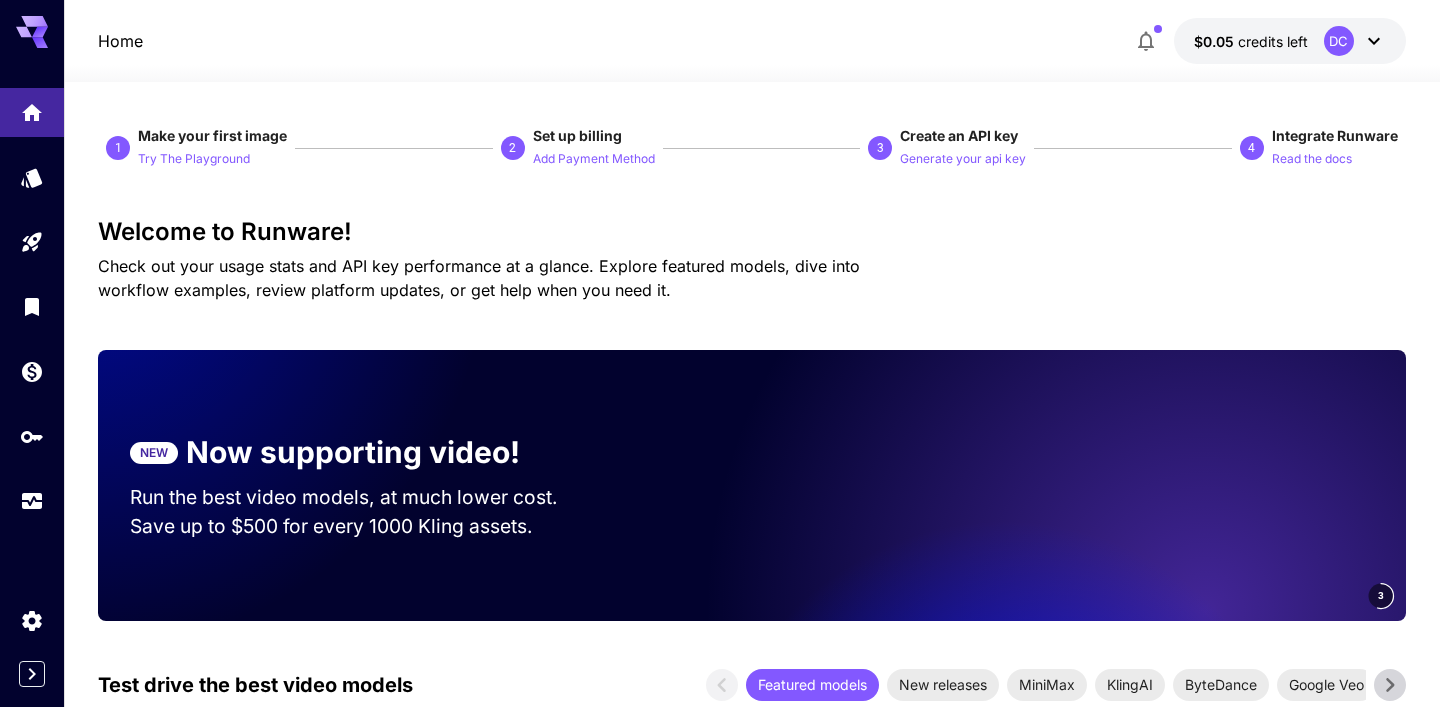 click 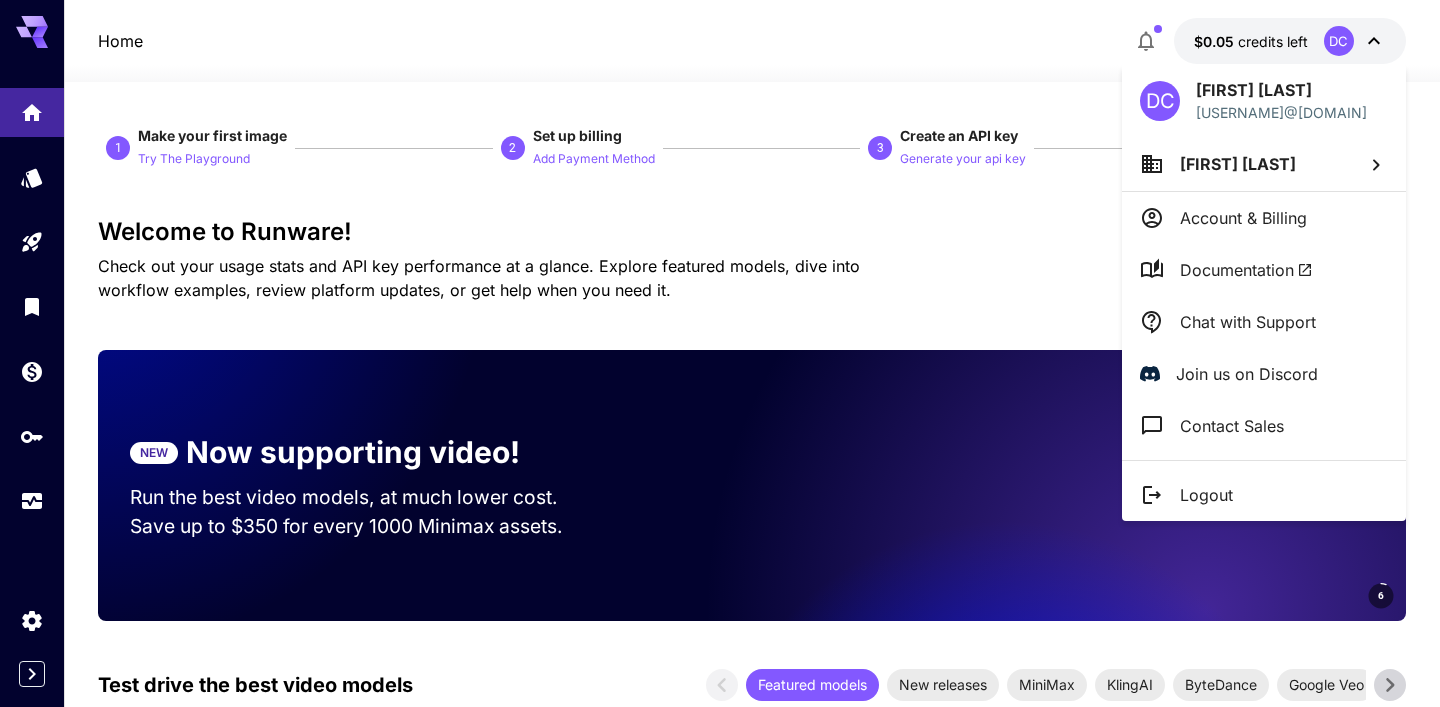 click 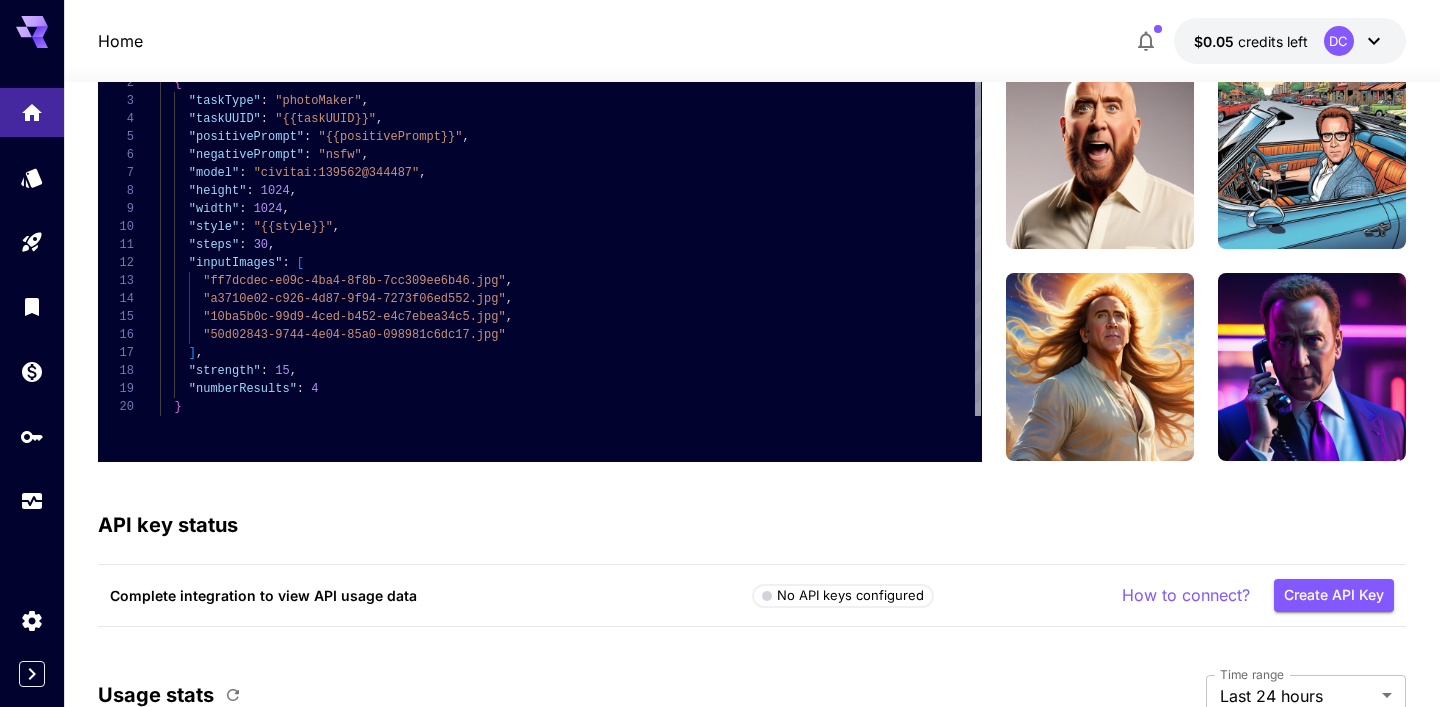 scroll, scrollTop: 5763, scrollLeft: 0, axis: vertical 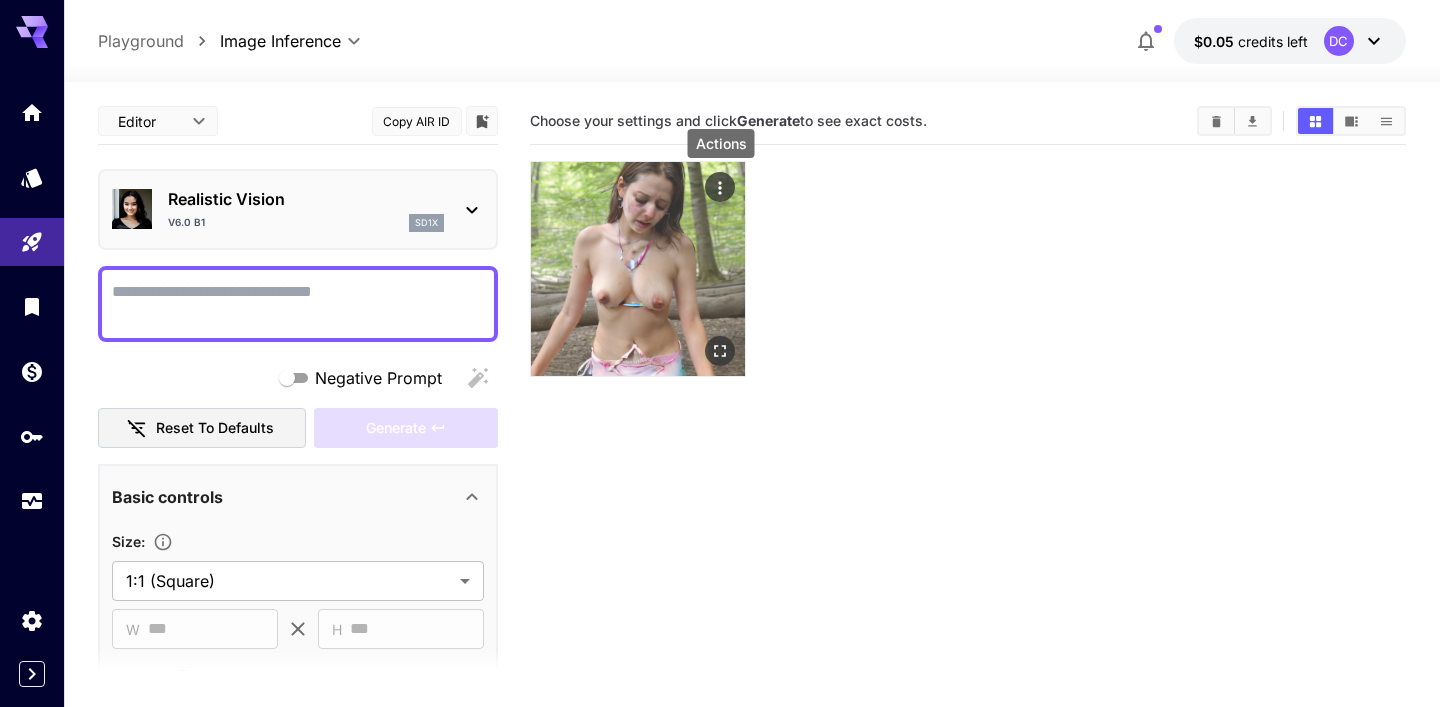 click 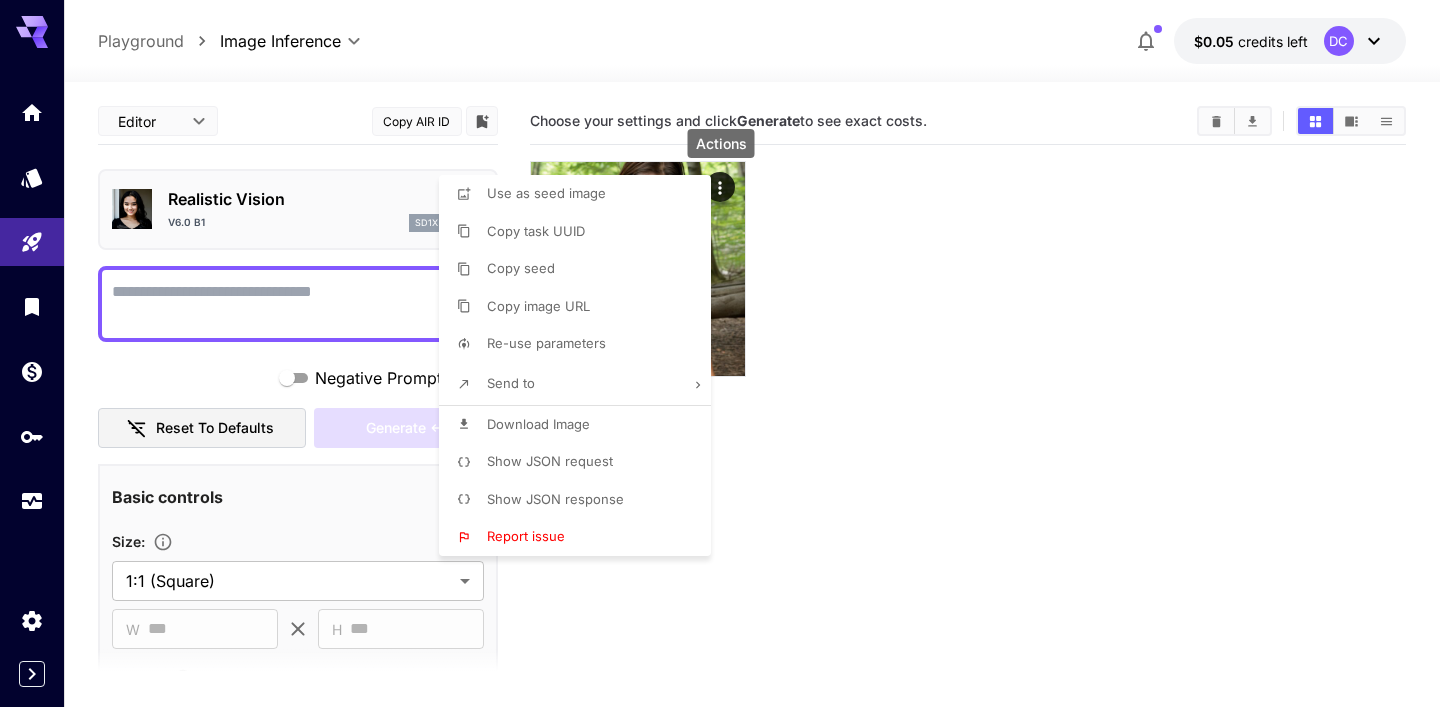 click at bounding box center (720, 353) 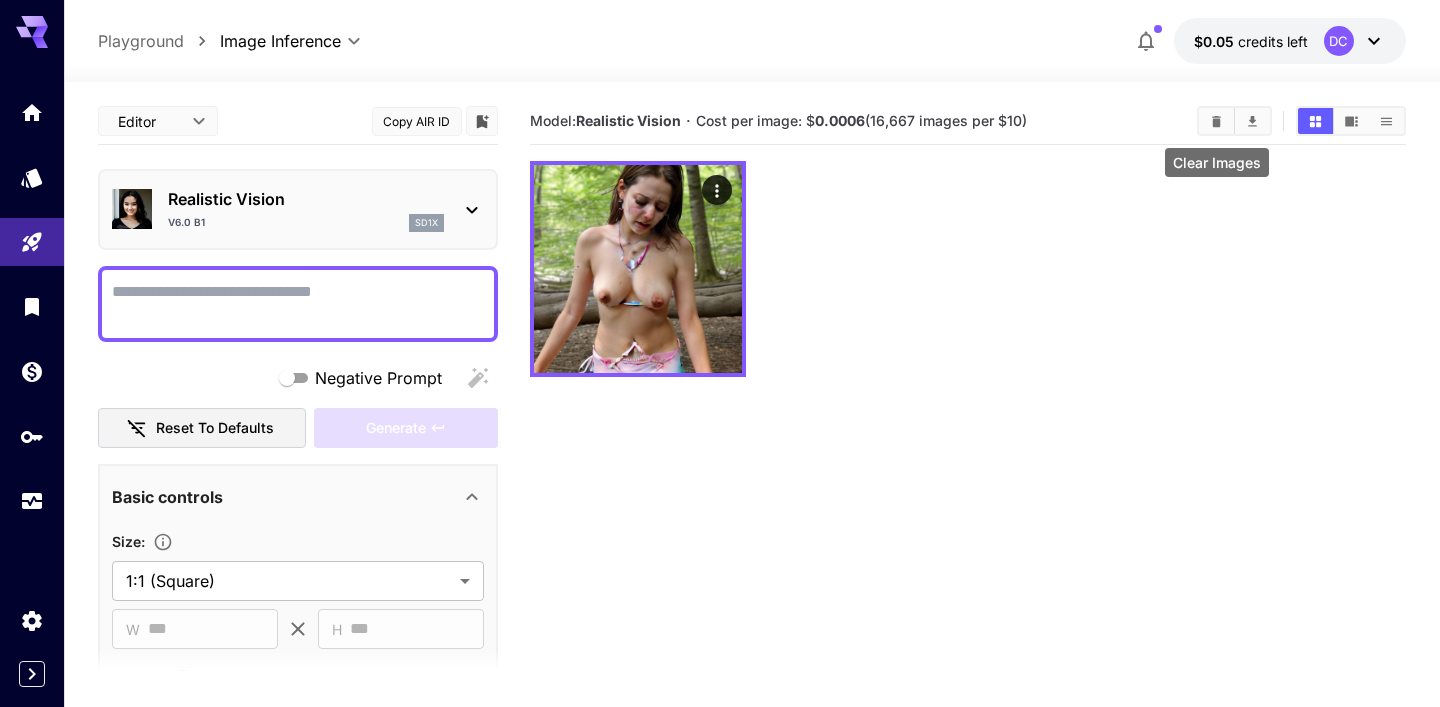 click 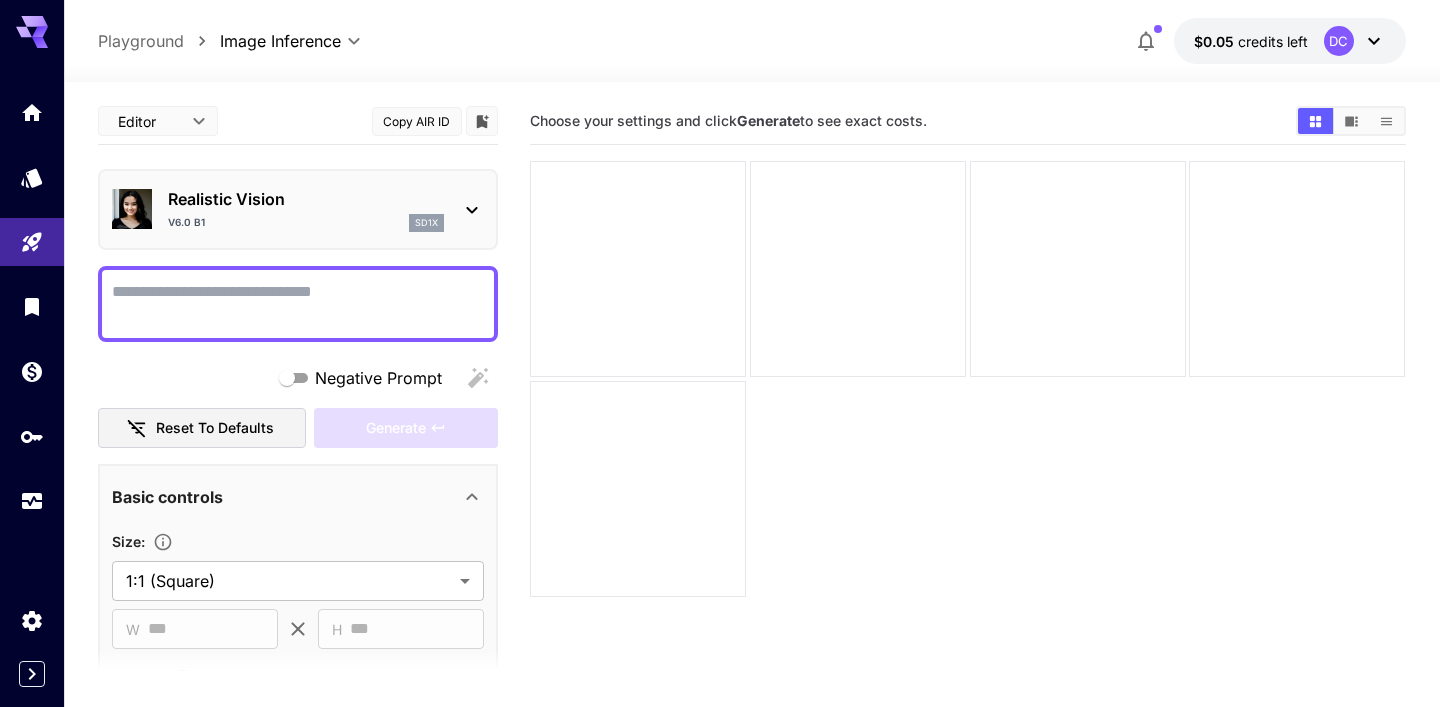 click 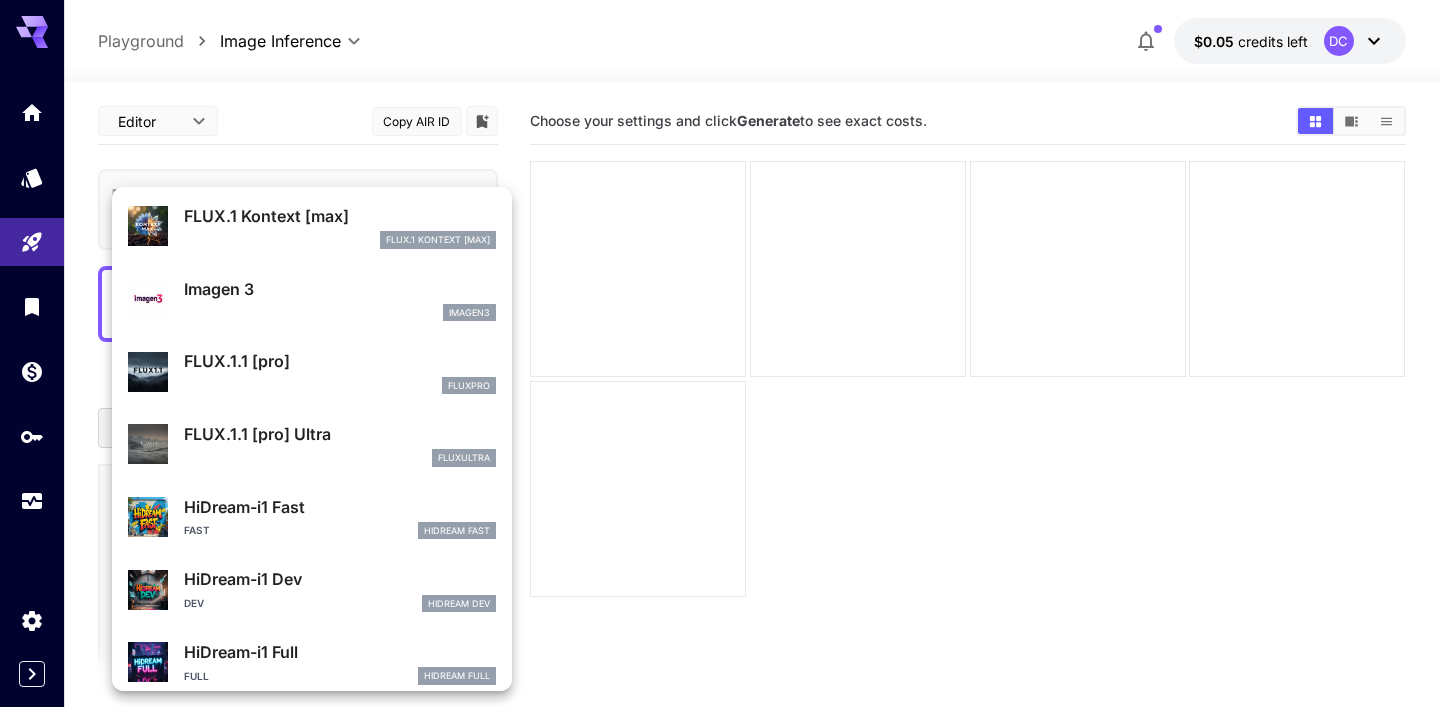 scroll, scrollTop: 1034, scrollLeft: 0, axis: vertical 